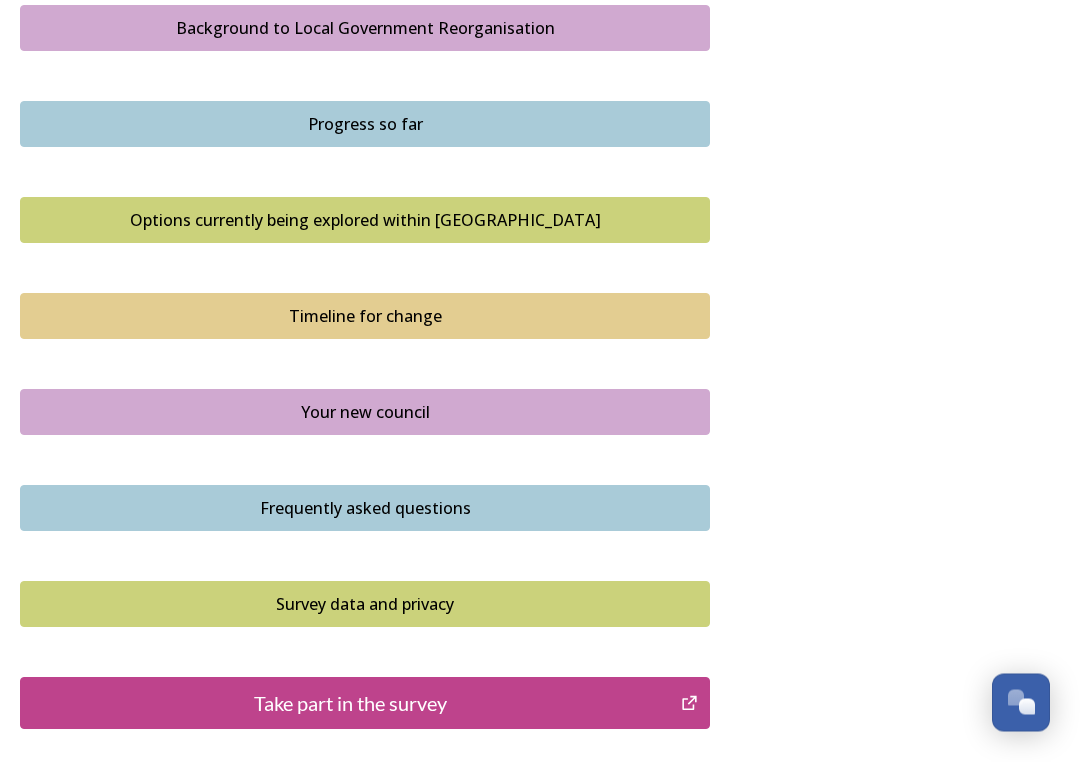 scroll, scrollTop: 1240, scrollLeft: 0, axis: vertical 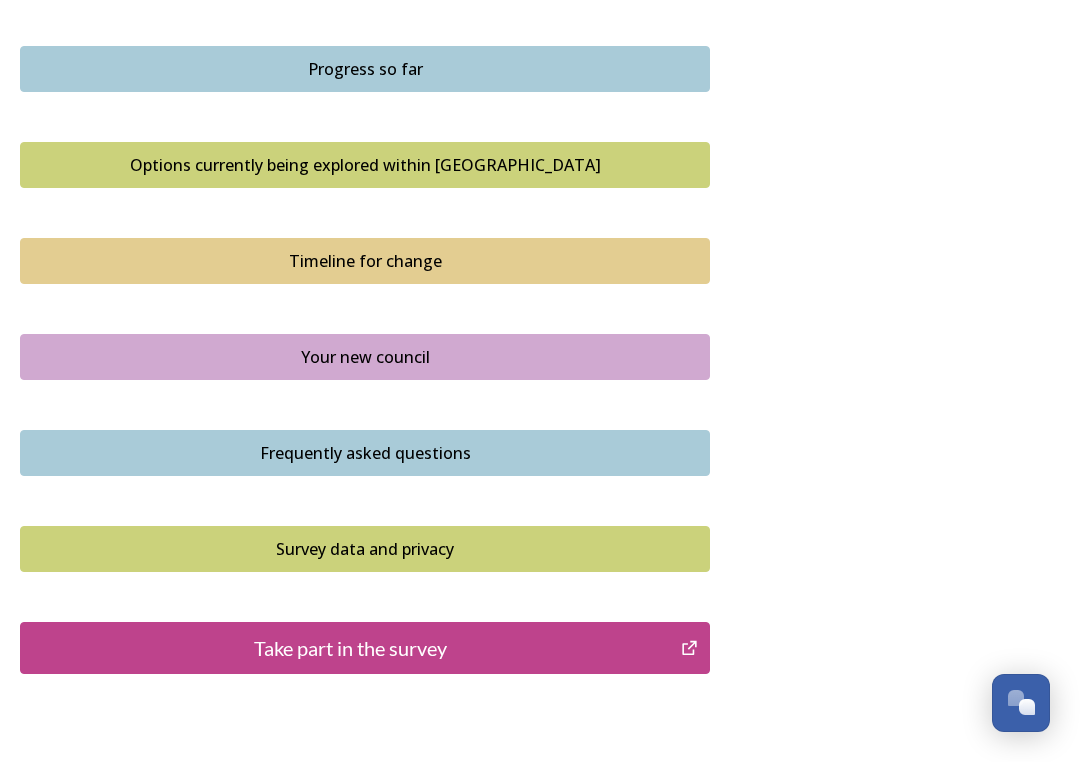 click on "Take part in the survey" at bounding box center (350, 648) 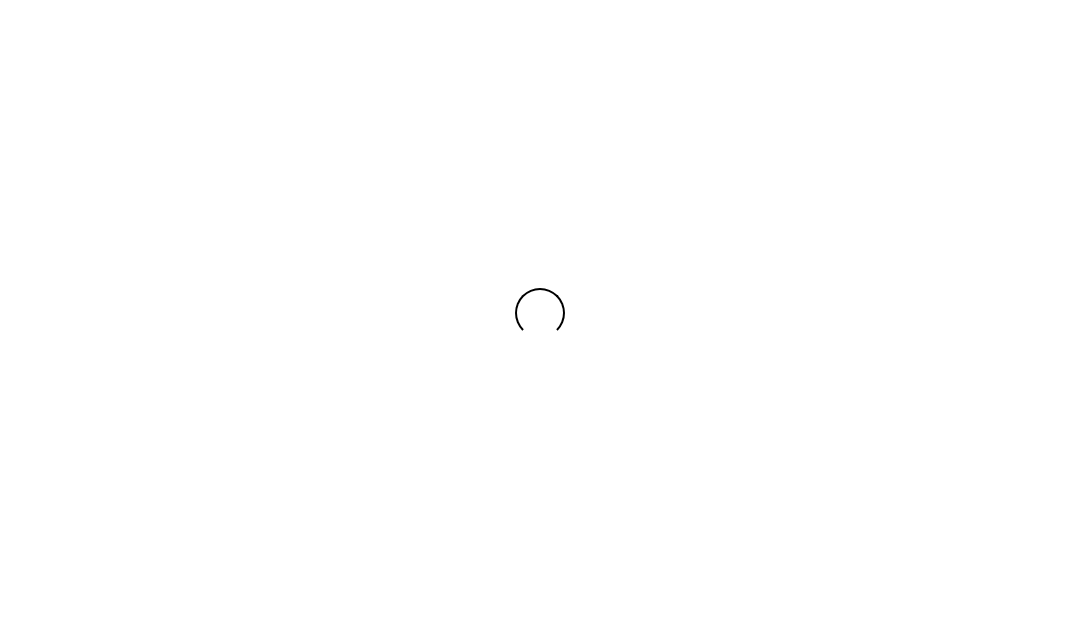 scroll, scrollTop: 0, scrollLeft: 0, axis: both 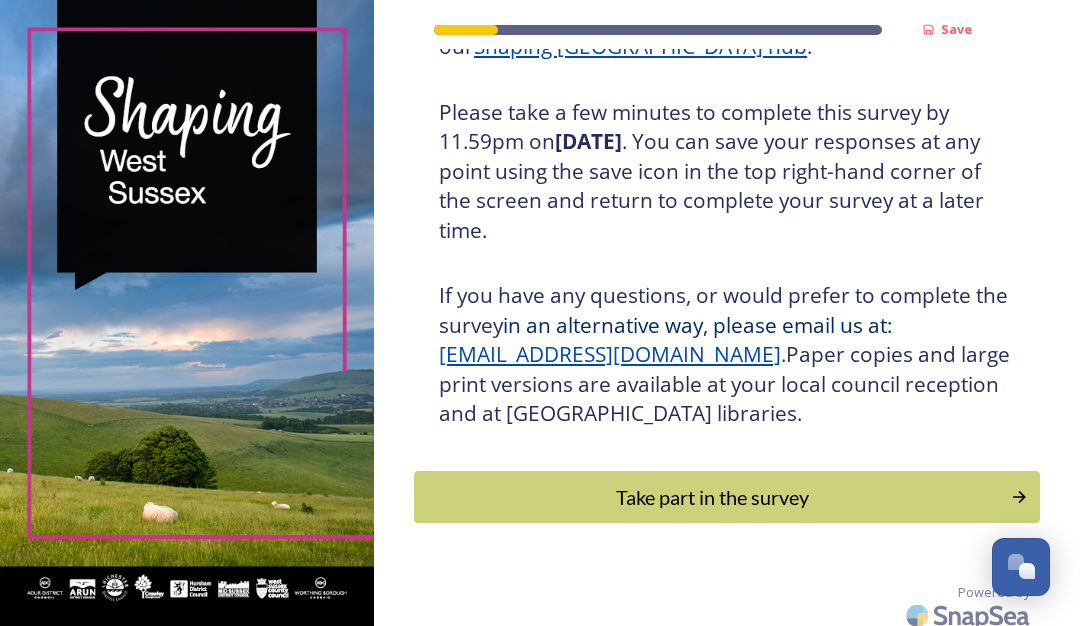 click on "Take part in the survey" at bounding box center (712, 497) 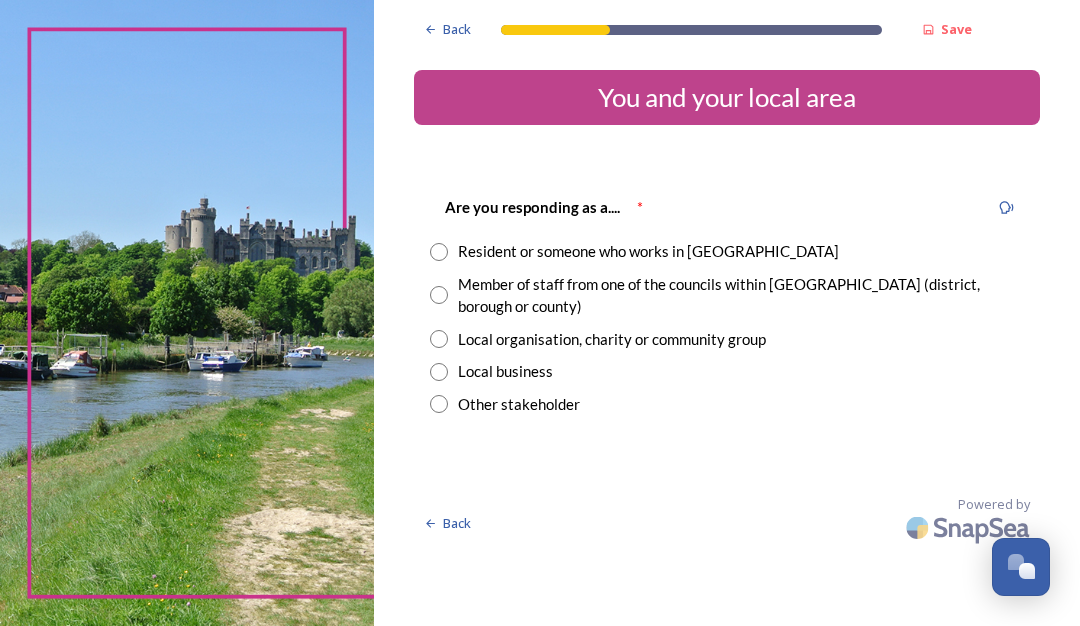 click on "Resident or someone who works in [GEOGRAPHIC_DATA]" at bounding box center [648, 251] 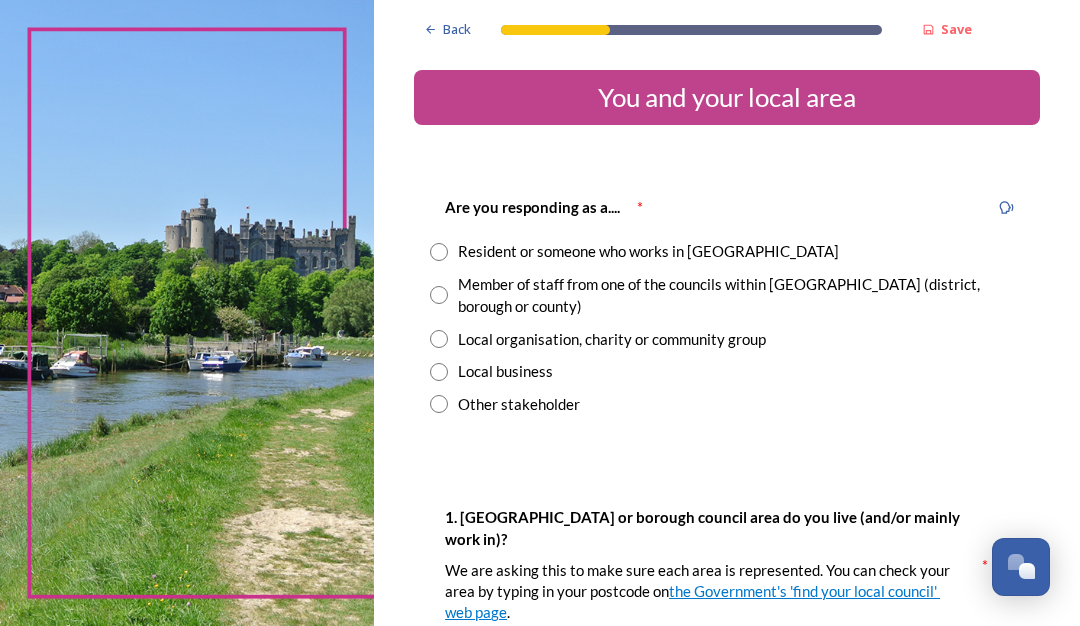 radio on "true" 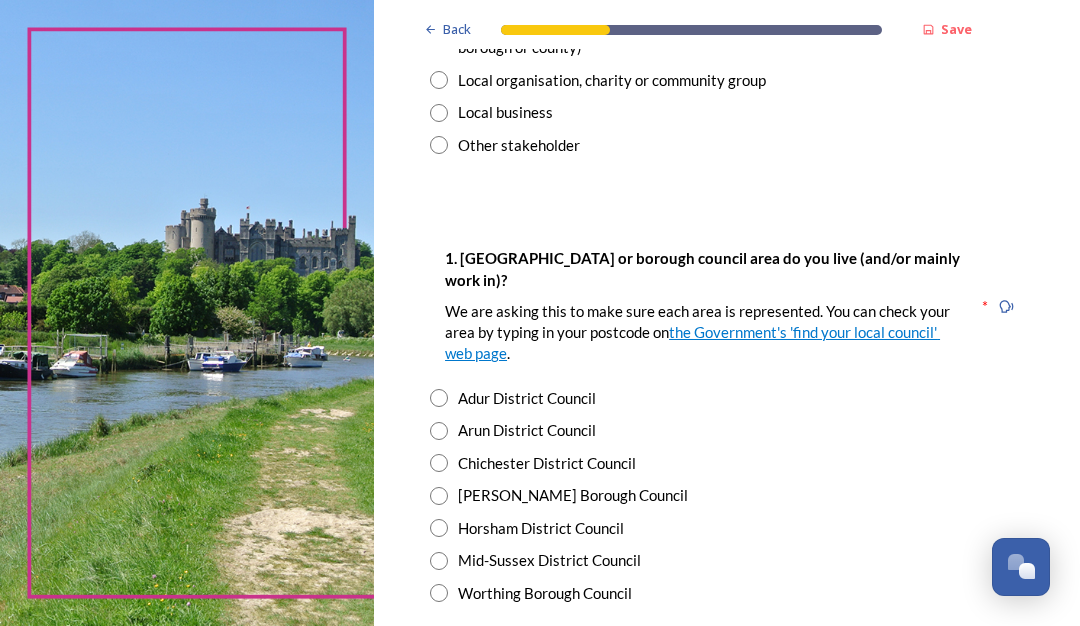 scroll, scrollTop: 316, scrollLeft: 0, axis: vertical 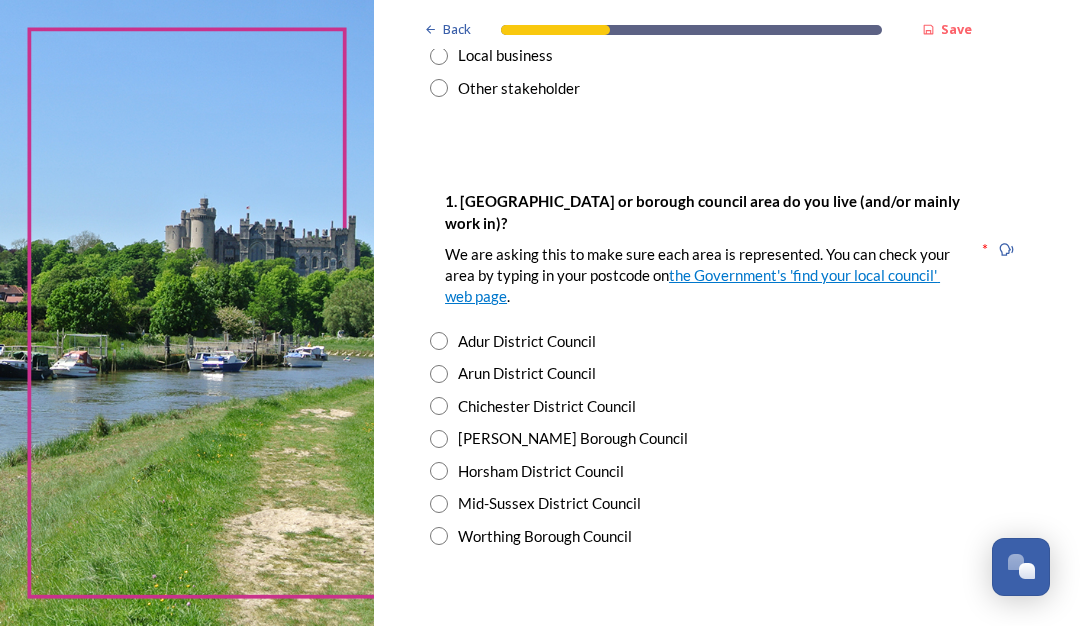 click on "Arun District Council" at bounding box center (527, 373) 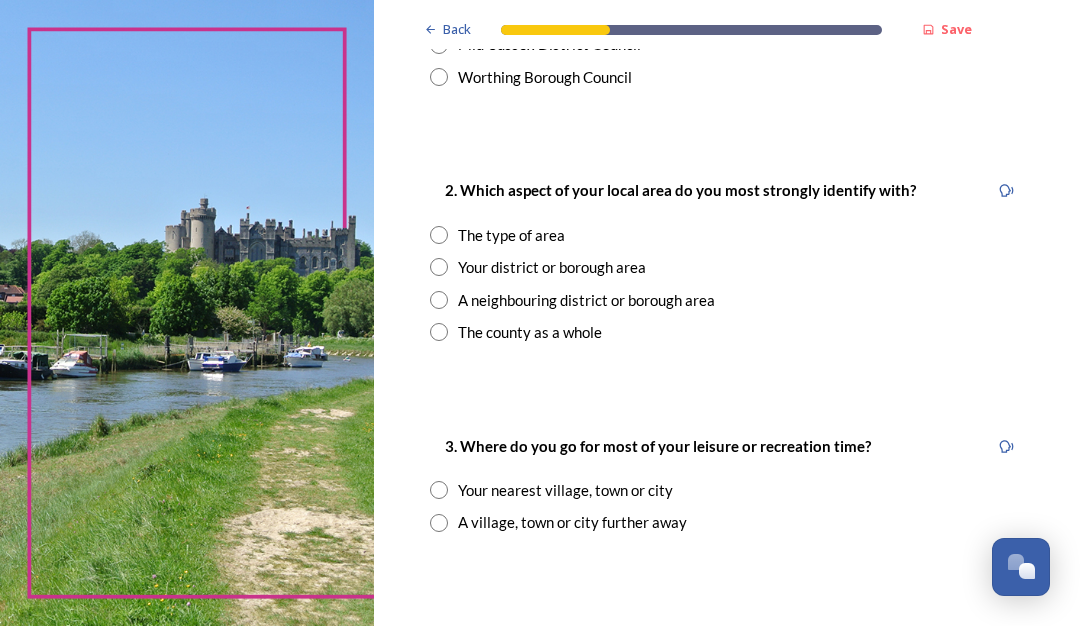 scroll, scrollTop: 775, scrollLeft: 0, axis: vertical 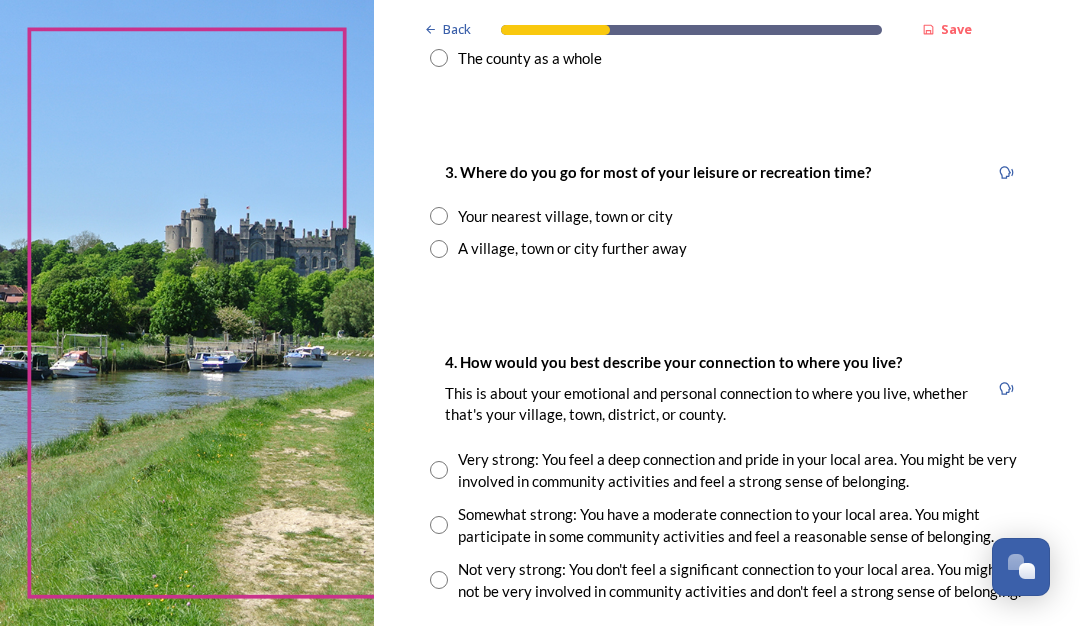 click on "A village, town or city further away" at bounding box center [572, 248] 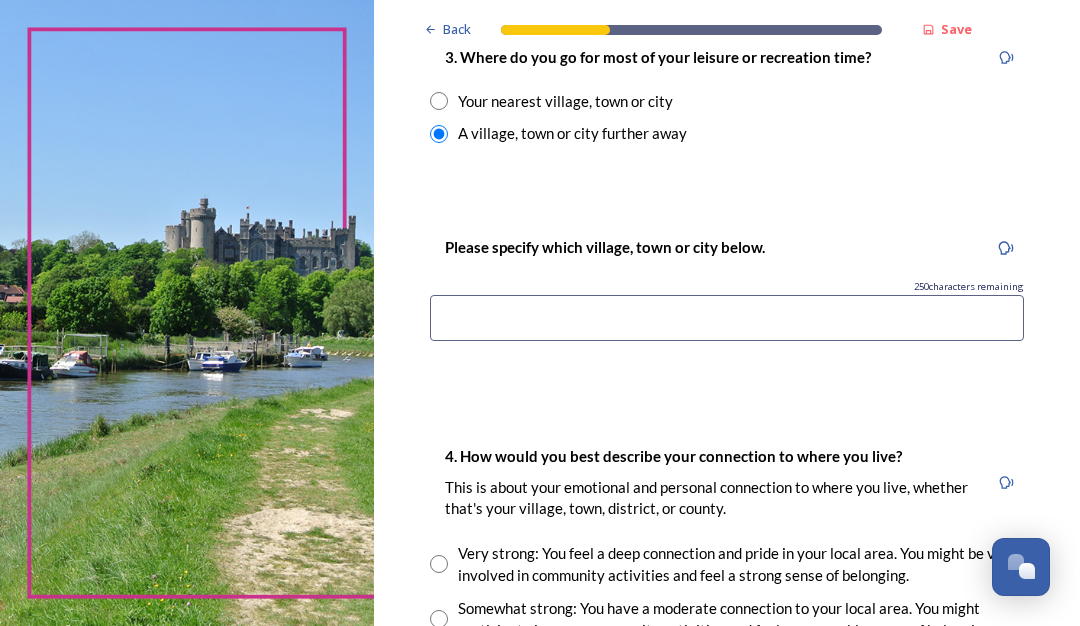scroll, scrollTop: 1165, scrollLeft: 0, axis: vertical 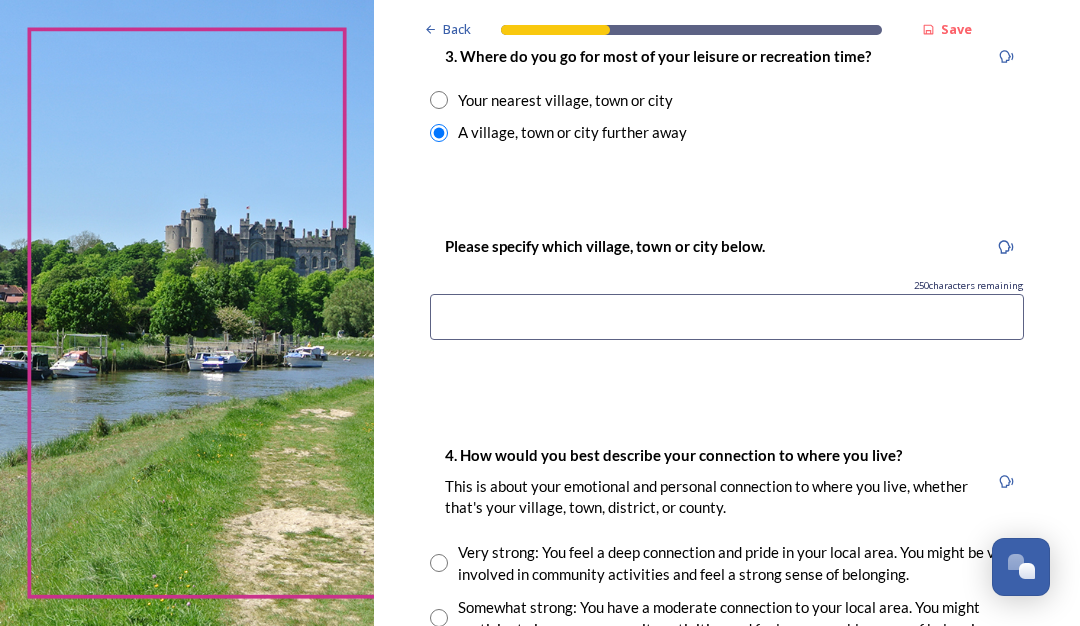 click at bounding box center (727, 317) 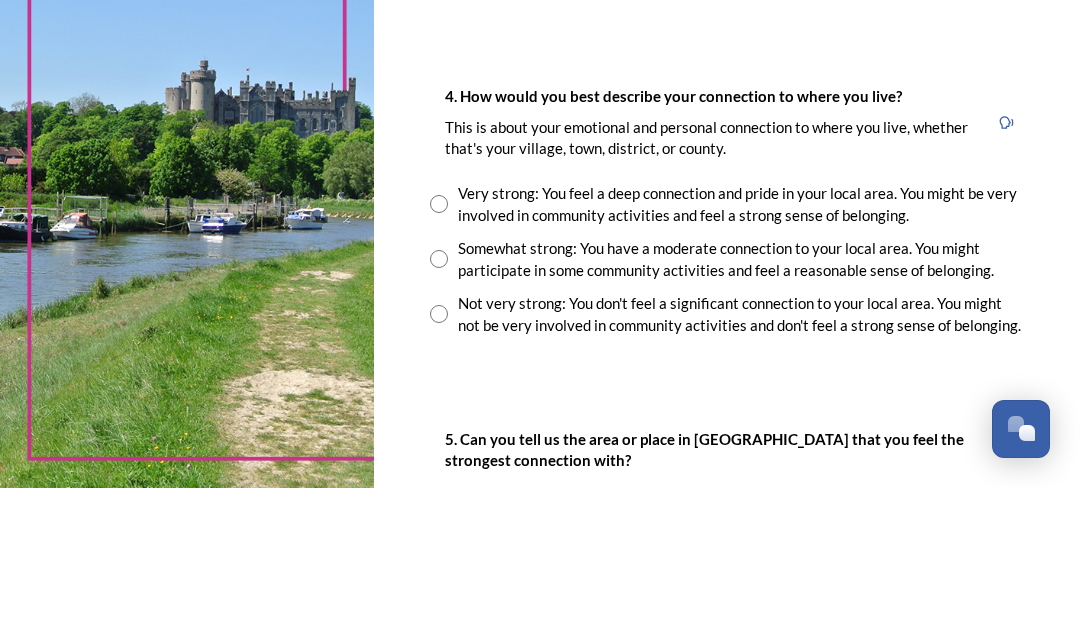 scroll, scrollTop: 1388, scrollLeft: 0, axis: vertical 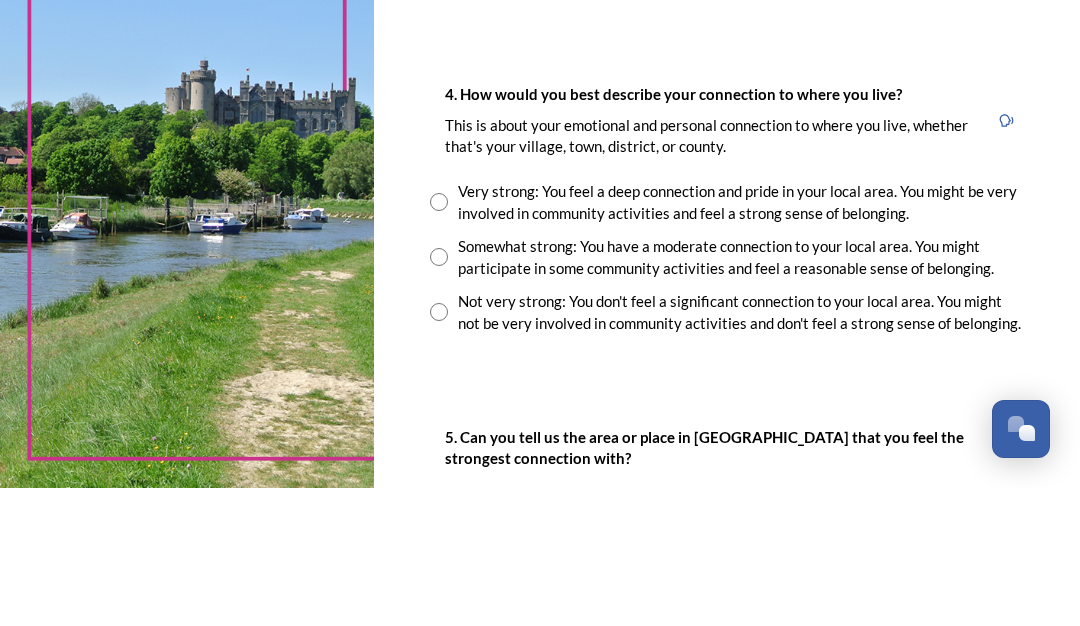 type on "[GEOGRAPHIC_DATA]" 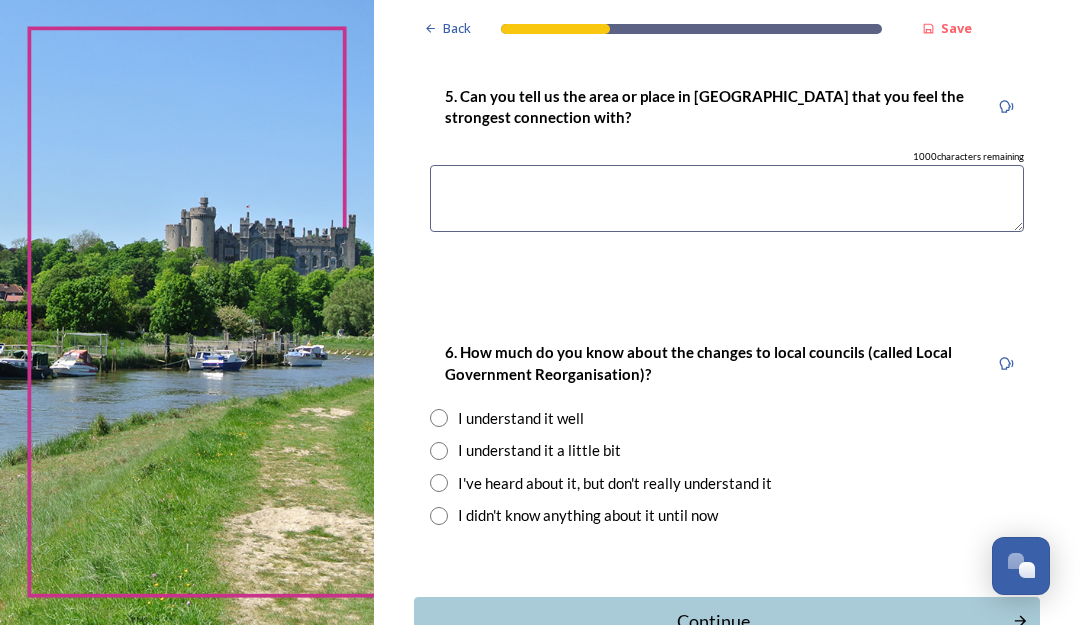 scroll, scrollTop: 1866, scrollLeft: 0, axis: vertical 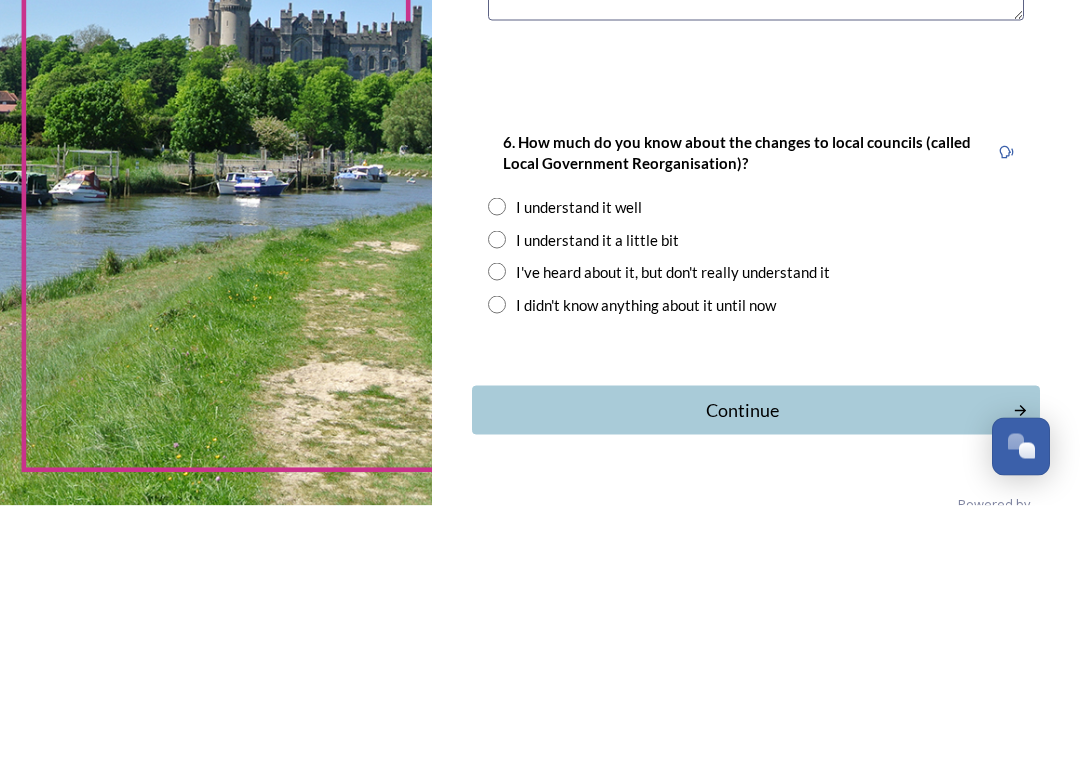 type on "Clymping" 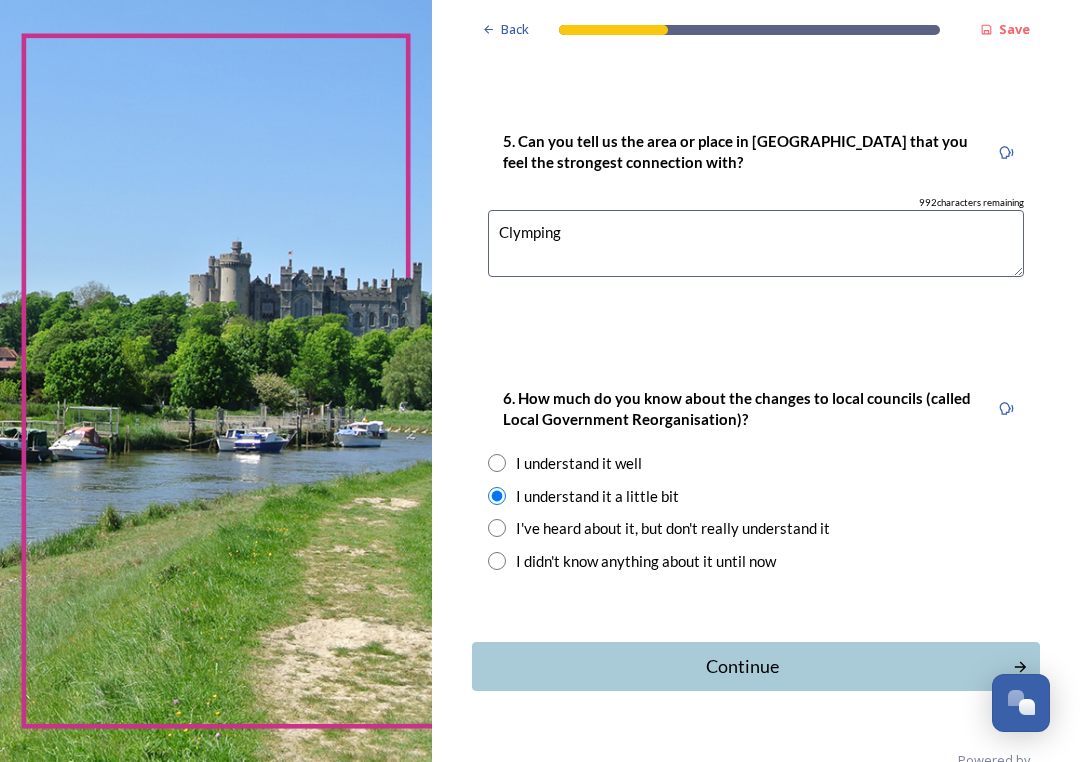 click on "Continue" at bounding box center (742, 666) 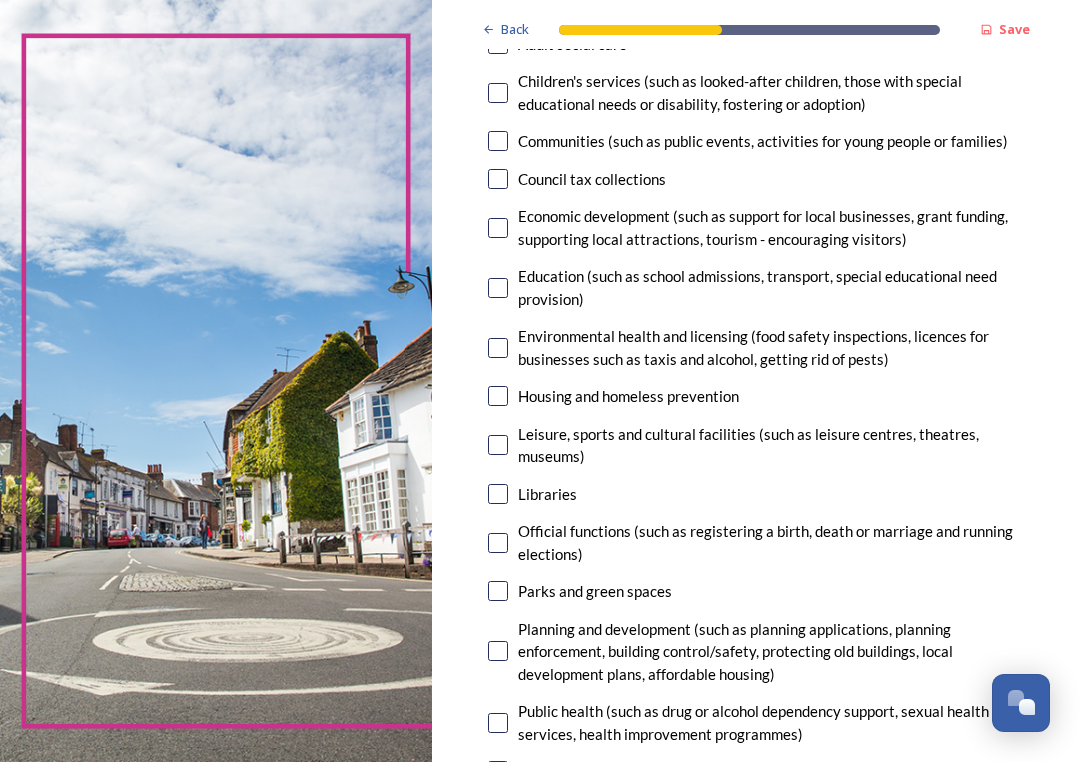 scroll, scrollTop: 297, scrollLeft: 0, axis: vertical 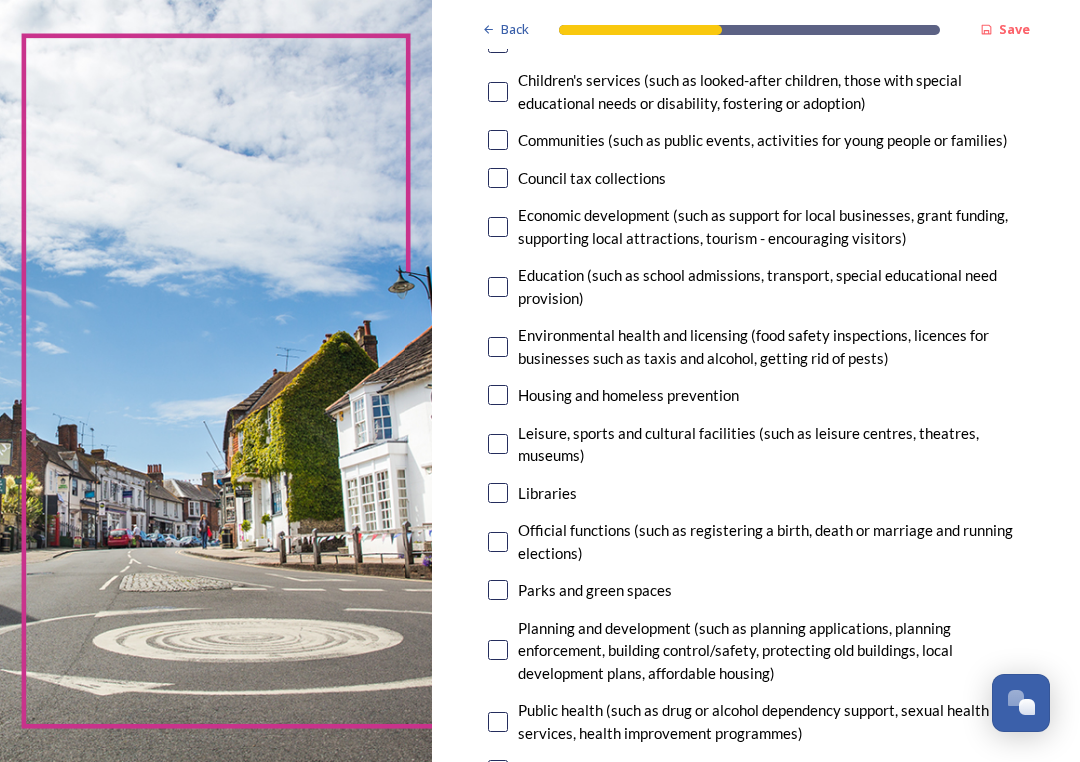 click on "Economic development (such as support for local businesses, grant funding, supporting local attractions, tourism - encouraging visitors)" at bounding box center [771, 226] 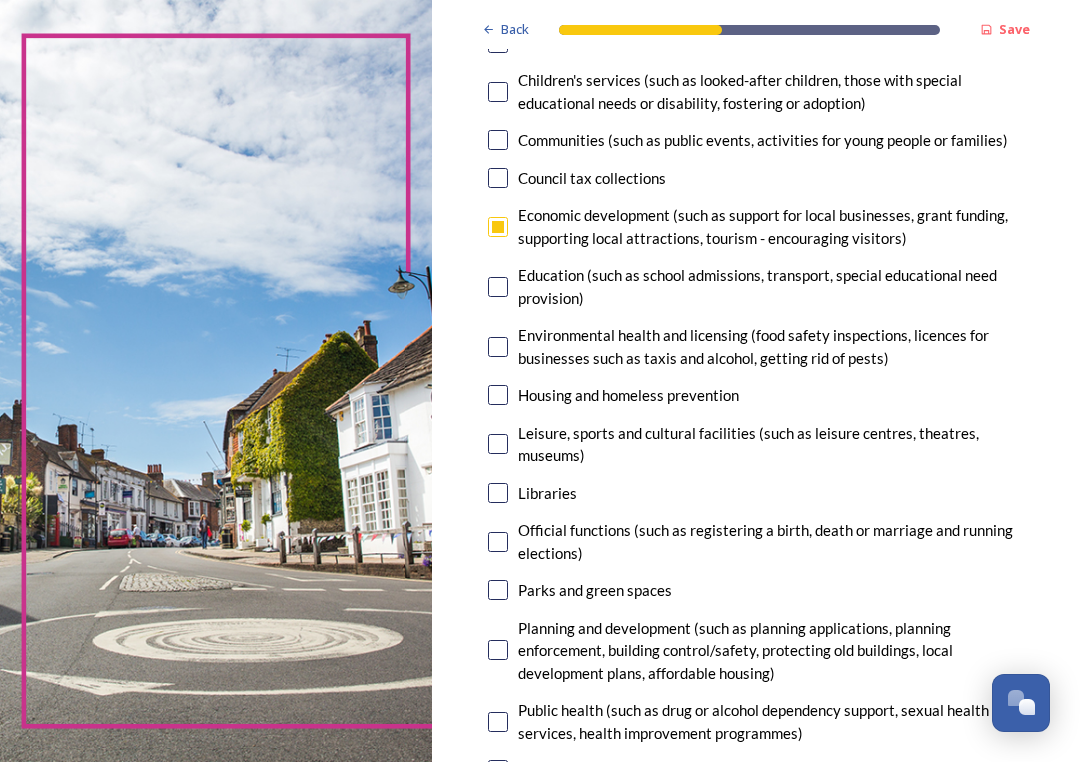 checkbox on "true" 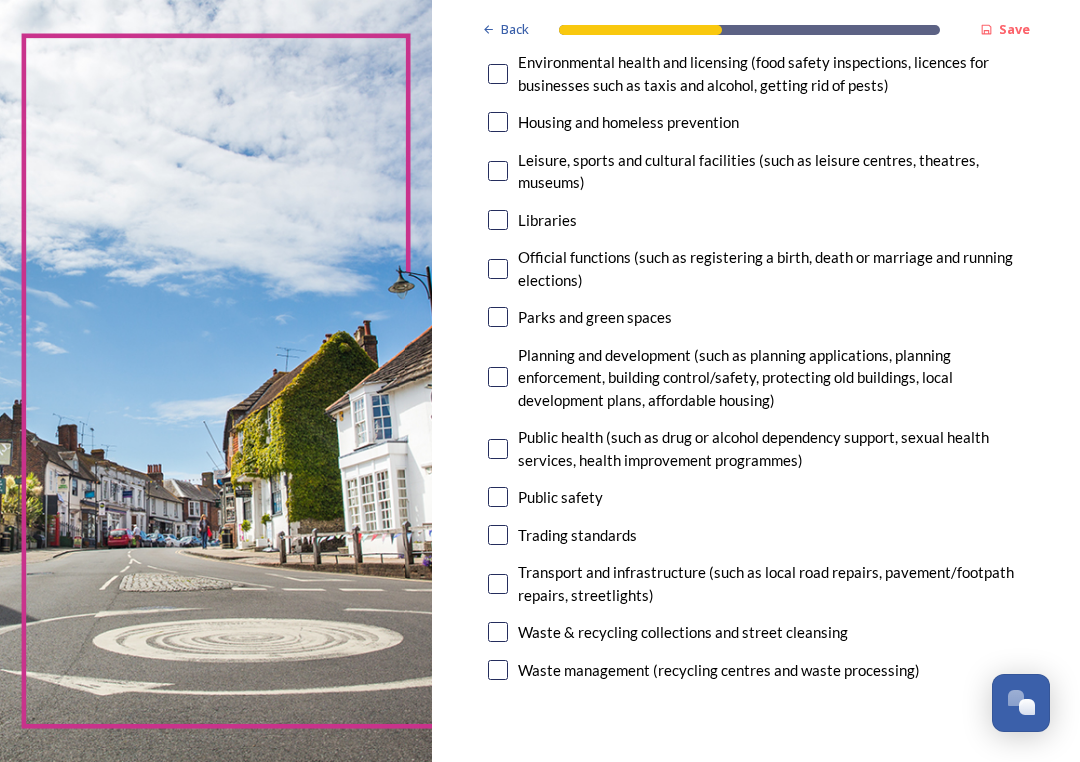 scroll, scrollTop: 570, scrollLeft: 0, axis: vertical 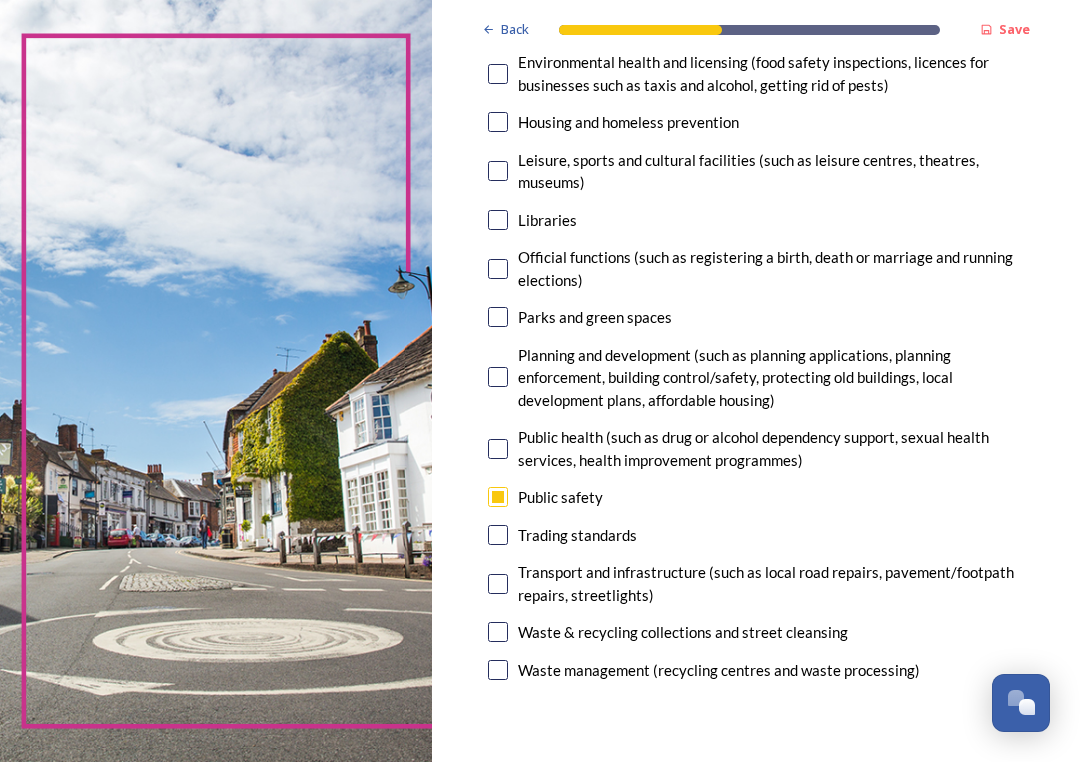 checkbox on "true" 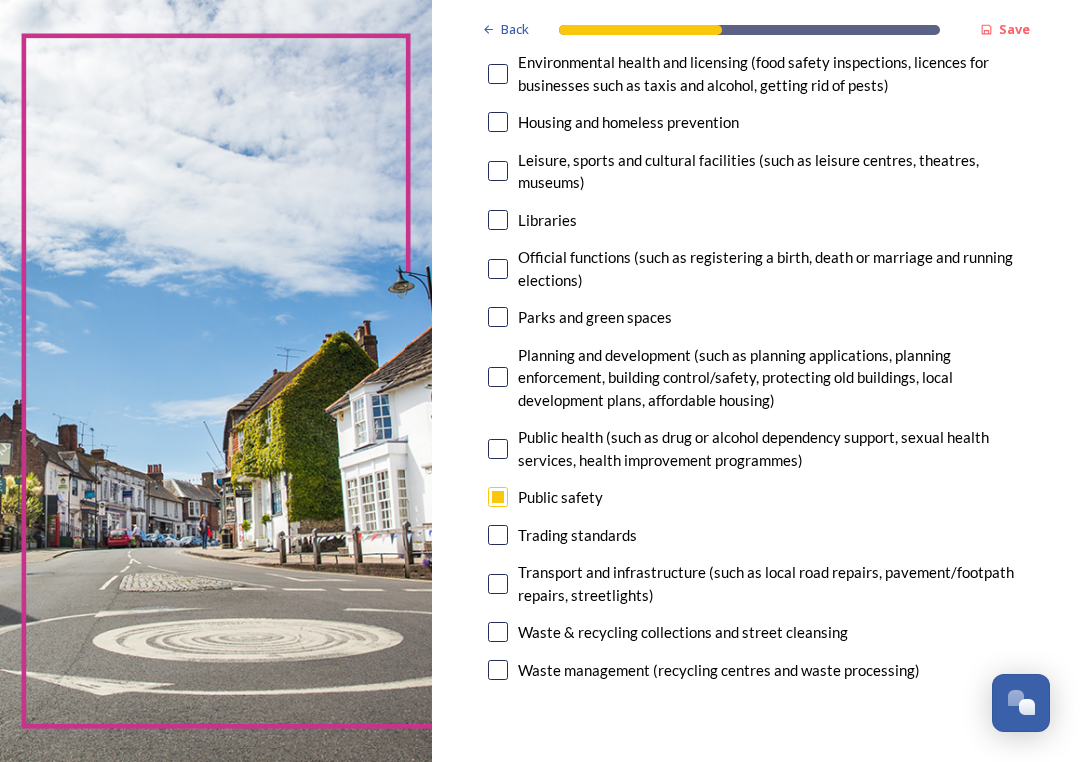 click on "Transport and infrastructure (such as local road repairs, pavement/footpath repairs, streetlights)" at bounding box center (771, 583) 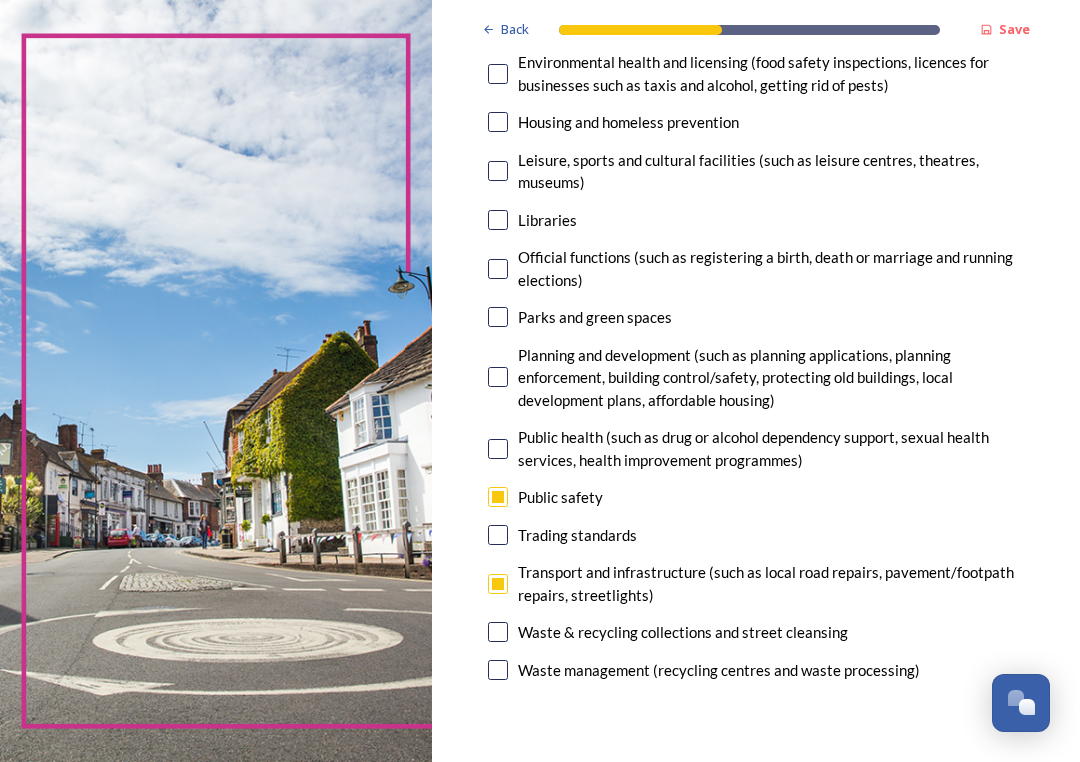 checkbox on "true" 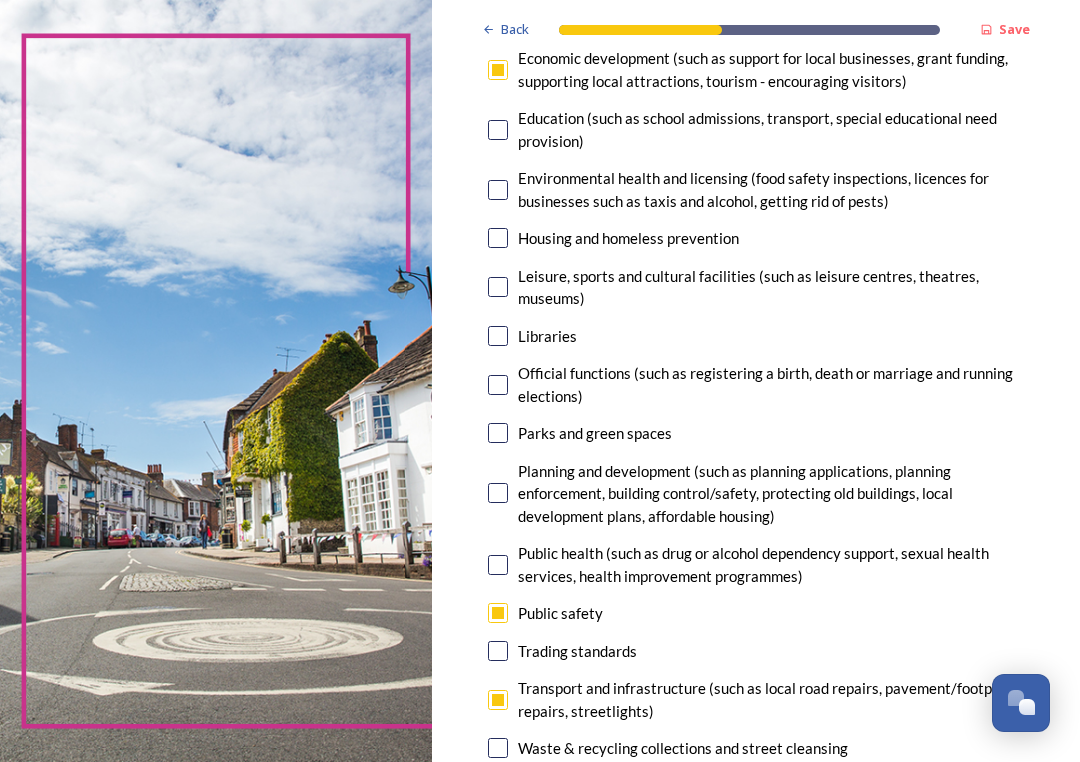 scroll, scrollTop: 448, scrollLeft: 0, axis: vertical 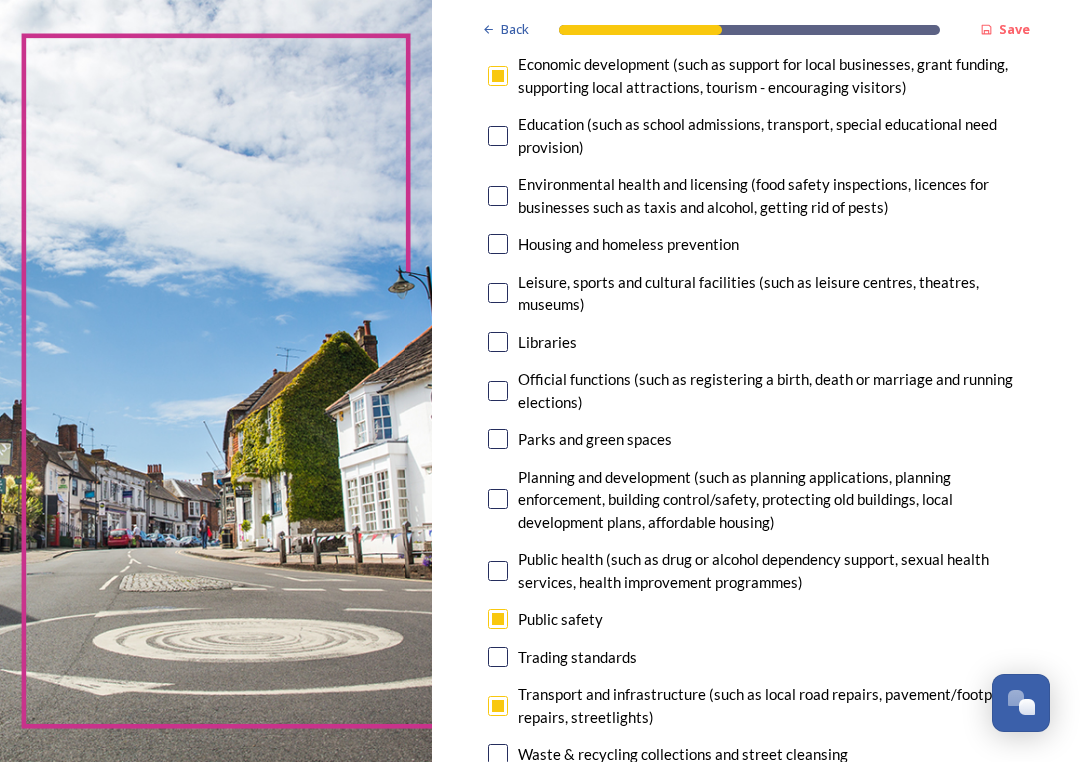 click on "Parks and green spaces" at bounding box center [595, 439] 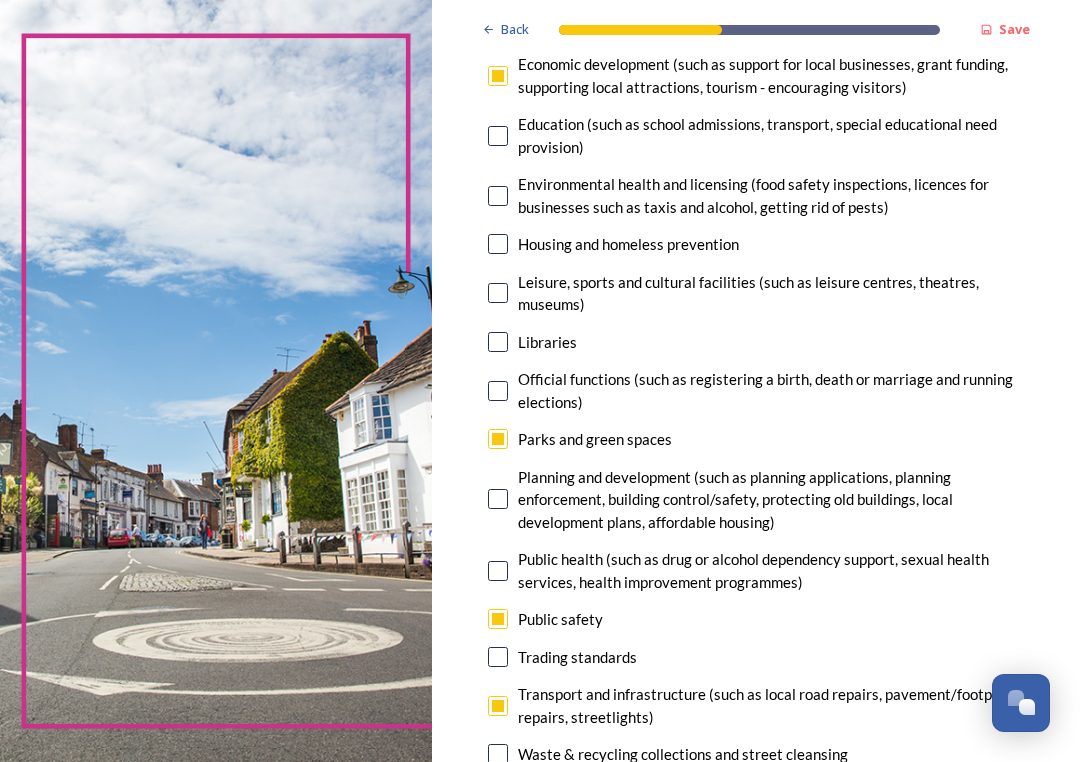 checkbox on "true" 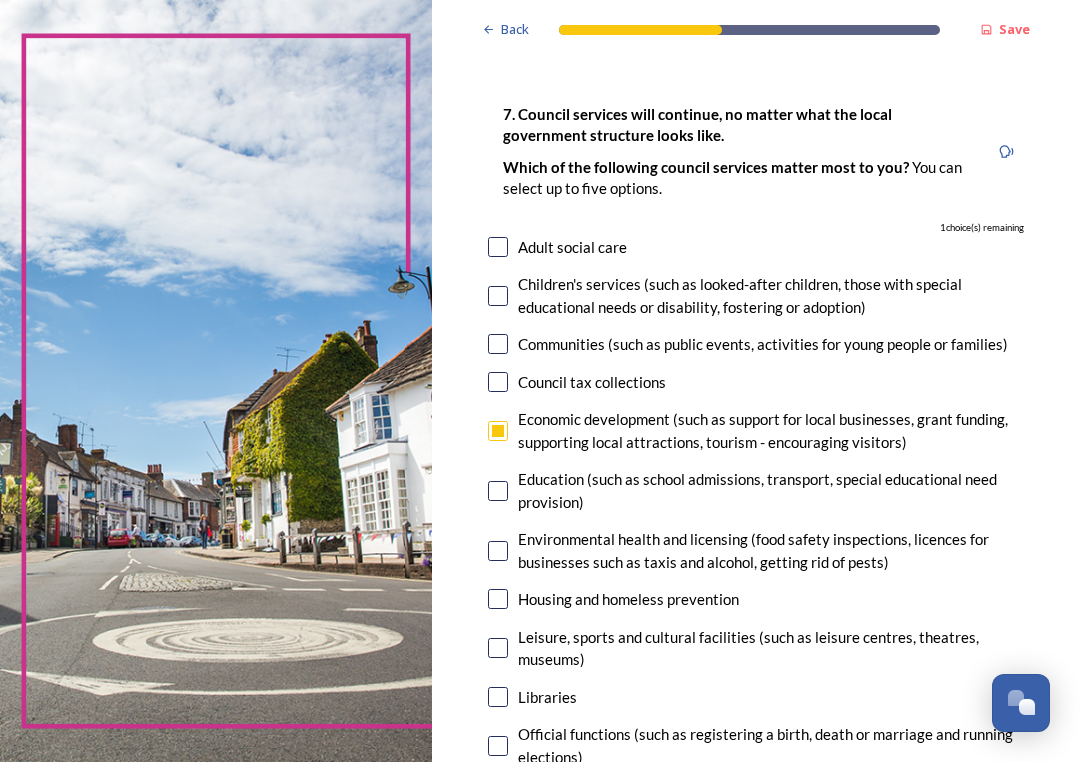 scroll, scrollTop: 91, scrollLeft: 0, axis: vertical 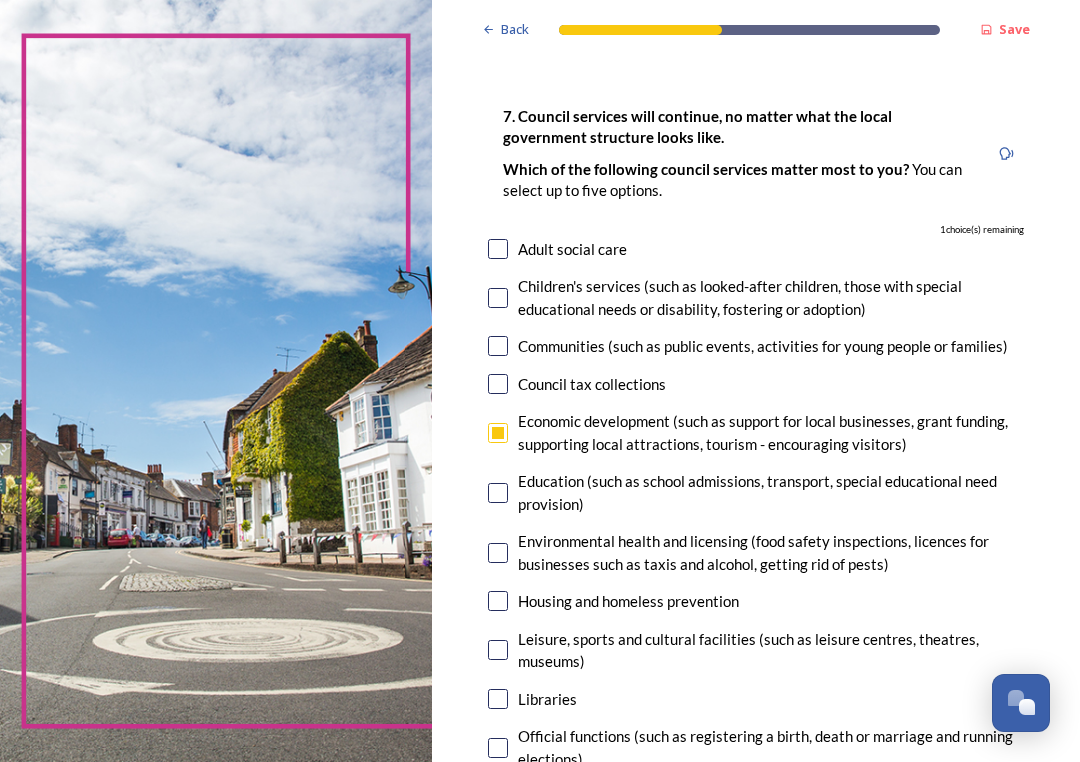 click on "Children's services (such as looked-after children, those with special educational needs or disability, fostering or adoption)" at bounding box center [771, 297] 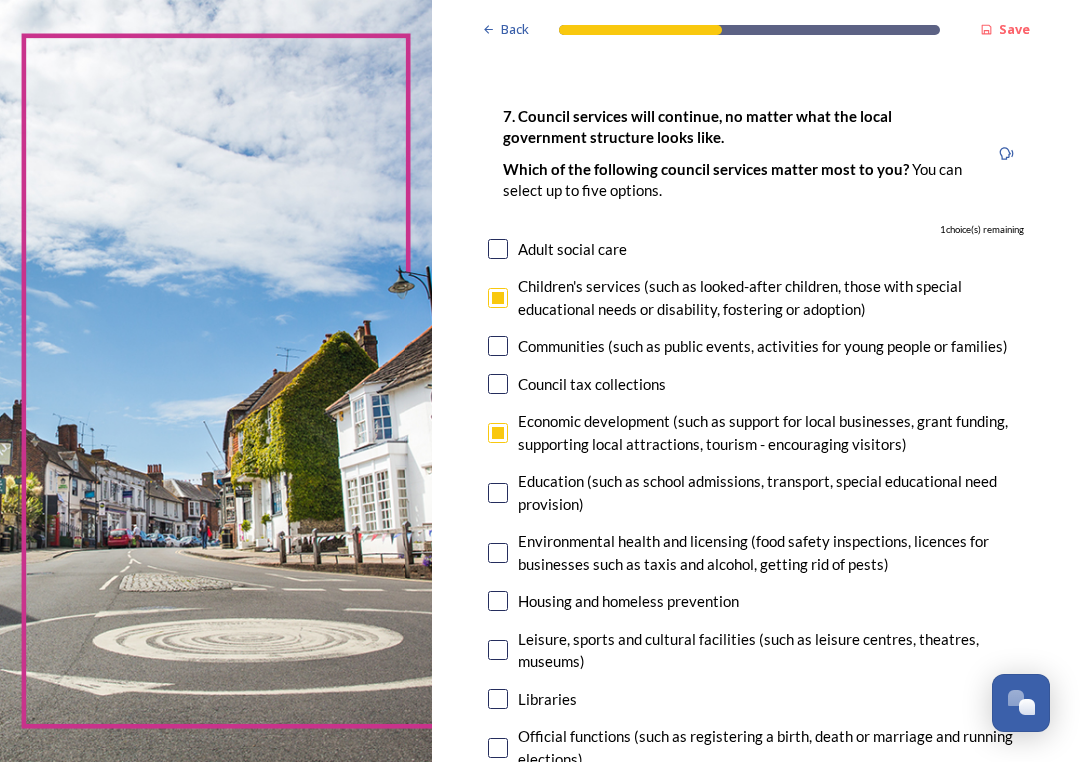 checkbox on "true" 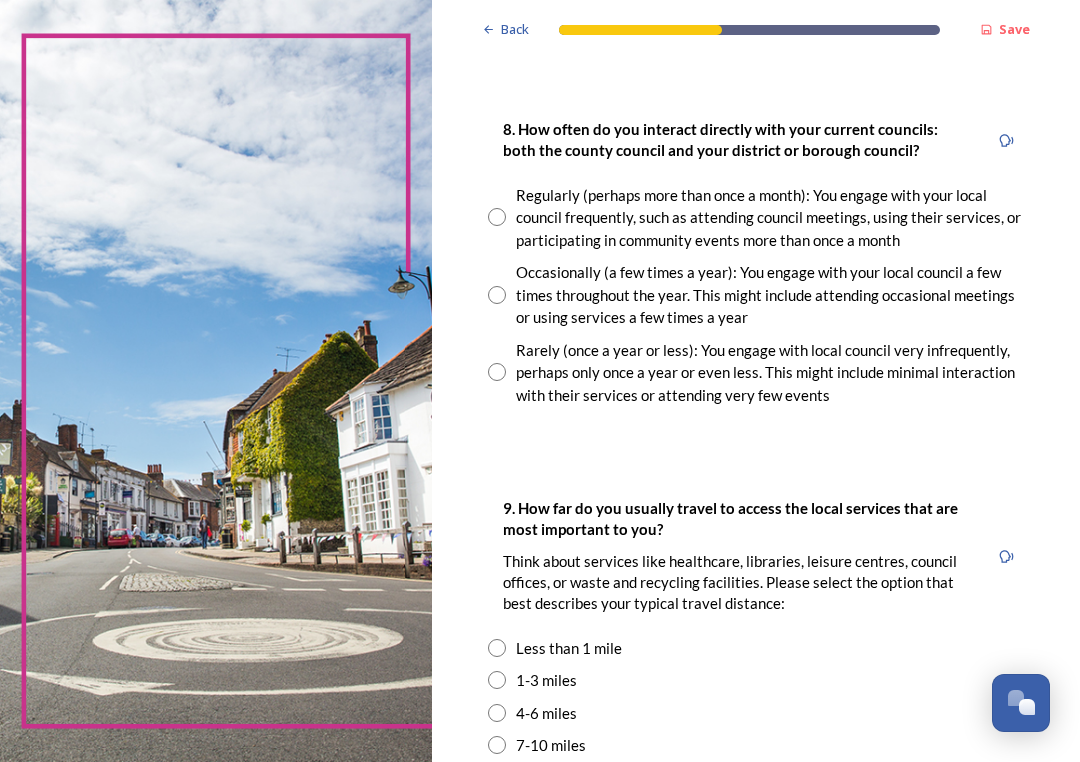 scroll, scrollTop: 1237, scrollLeft: 0, axis: vertical 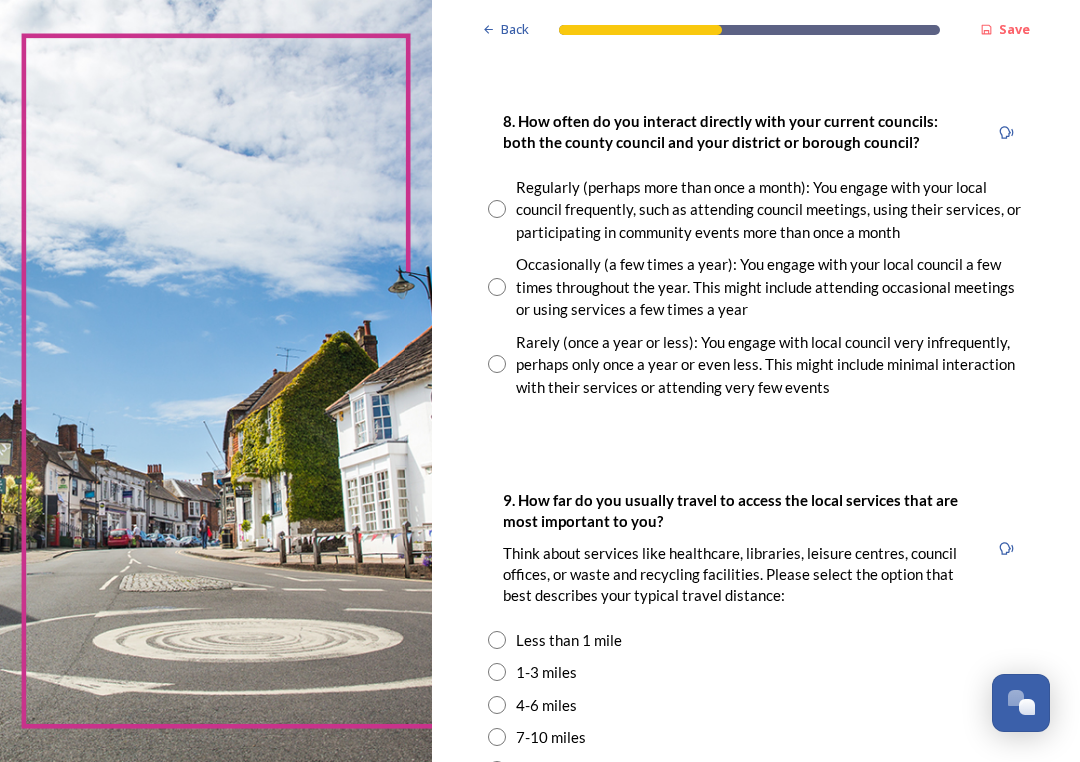 click on "Occasionally (a few times a year): You engage with your local council a few times throughout the year. This might include attending occasional meetings or using services a few times a year" at bounding box center [770, 287] 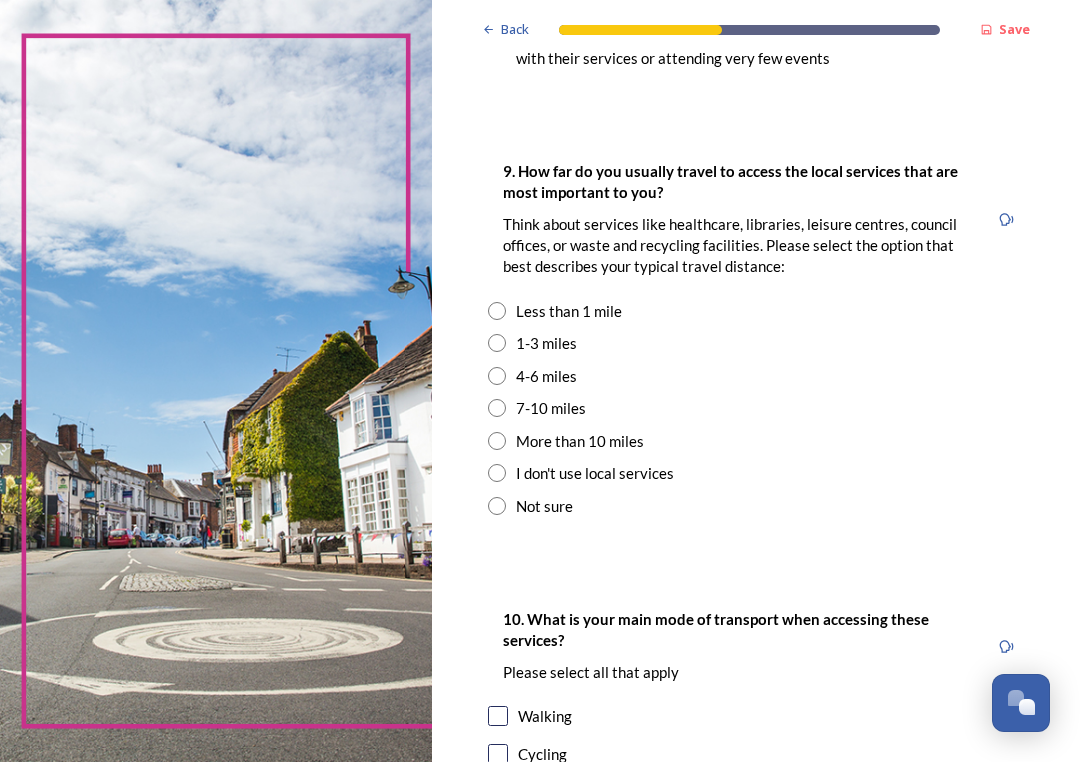 scroll, scrollTop: 1566, scrollLeft: 0, axis: vertical 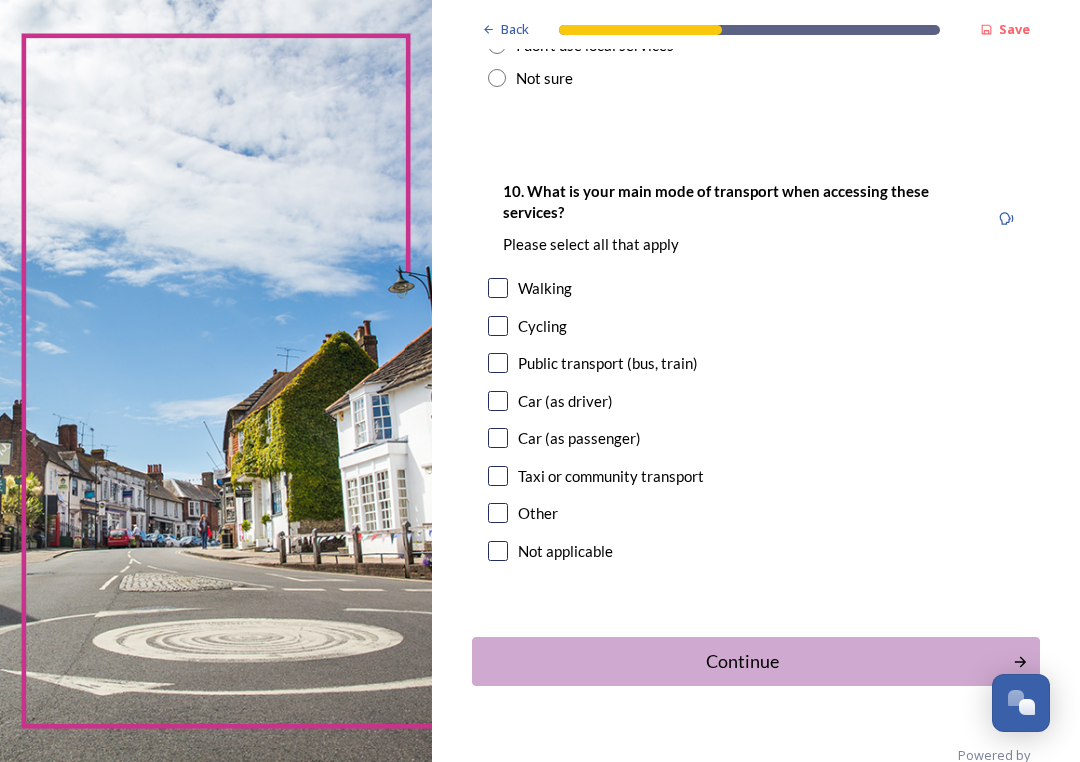 click on "Car (as driver)" at bounding box center (565, 401) 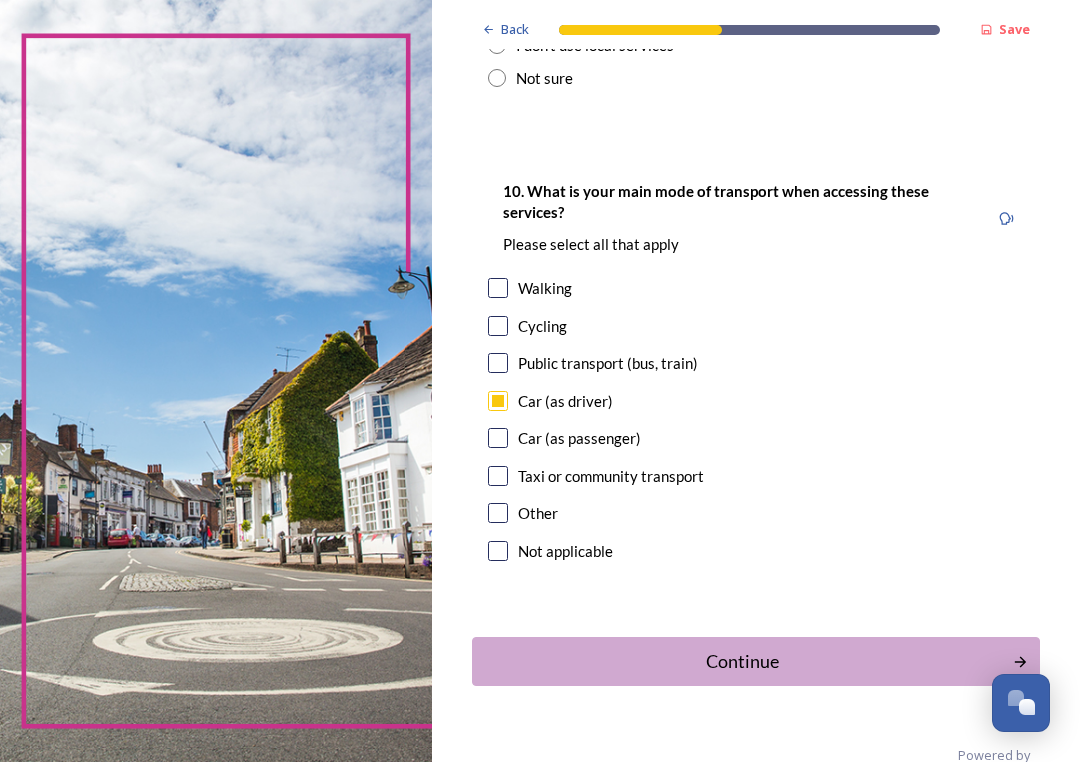 checkbox on "true" 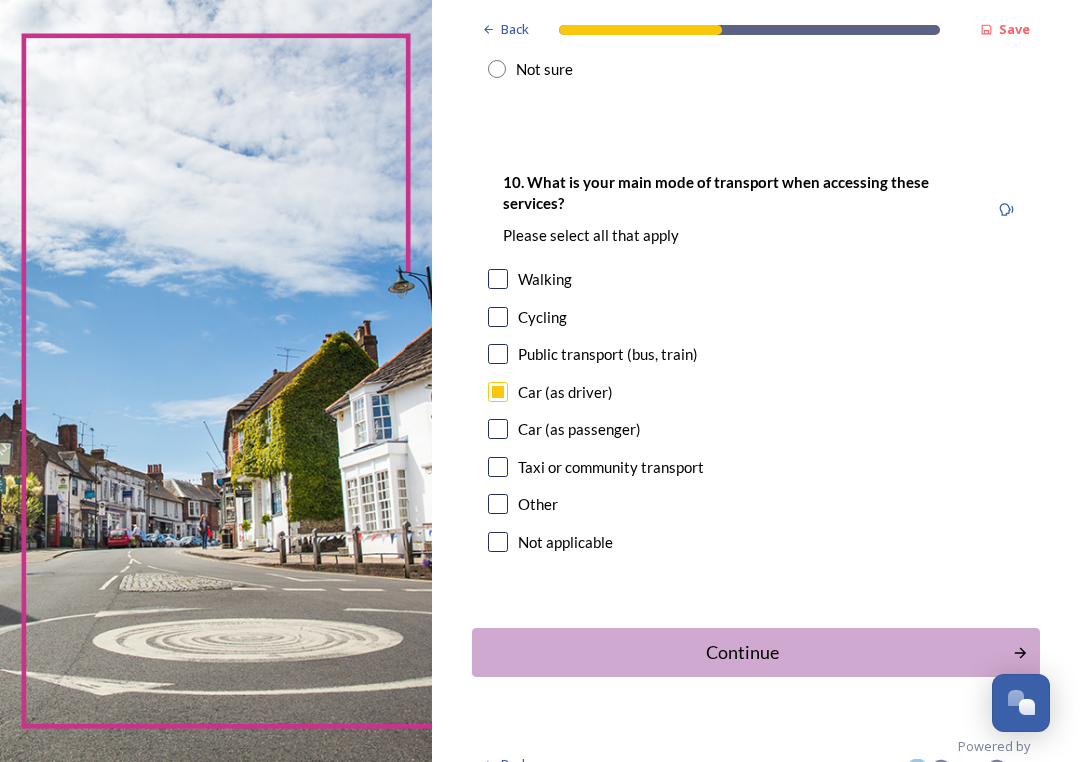 scroll, scrollTop: 2002, scrollLeft: 0, axis: vertical 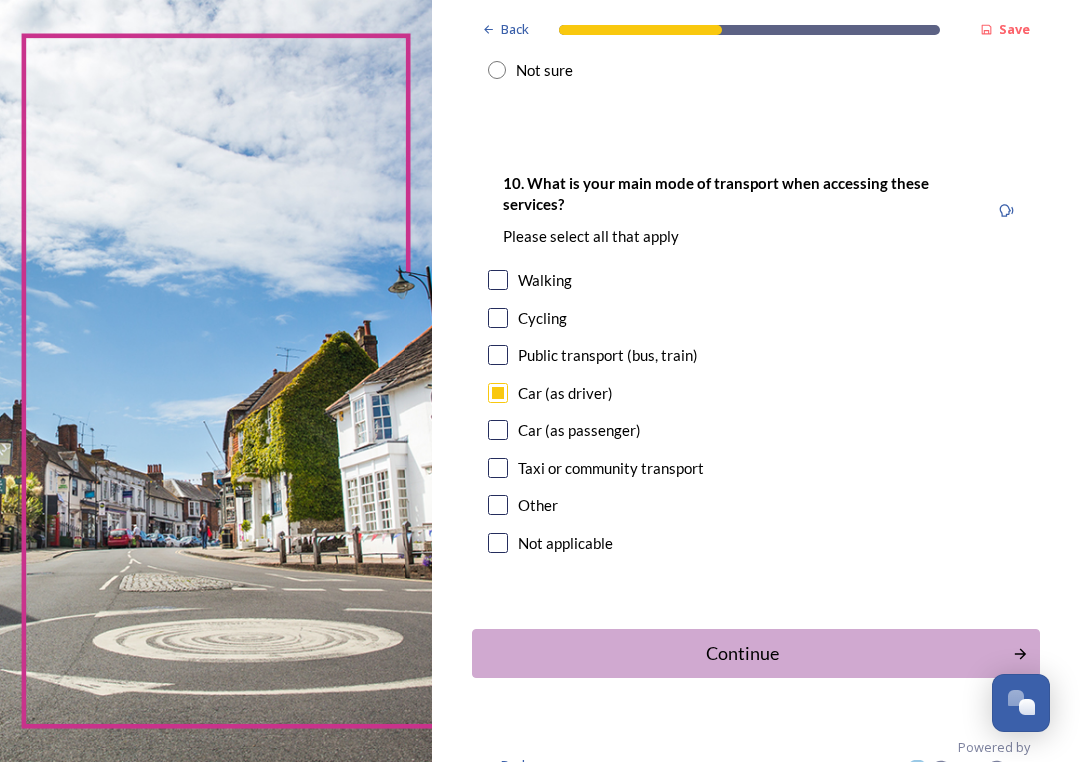 click on "Continue" at bounding box center [742, 653] 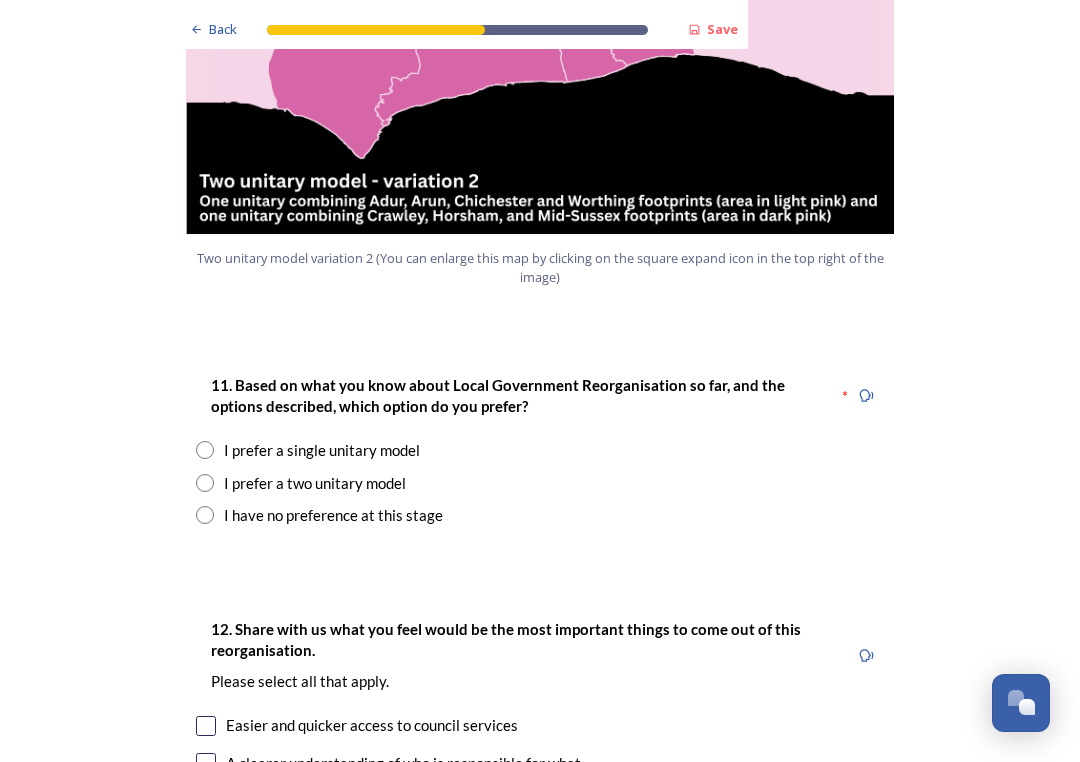 scroll, scrollTop: 2430, scrollLeft: 0, axis: vertical 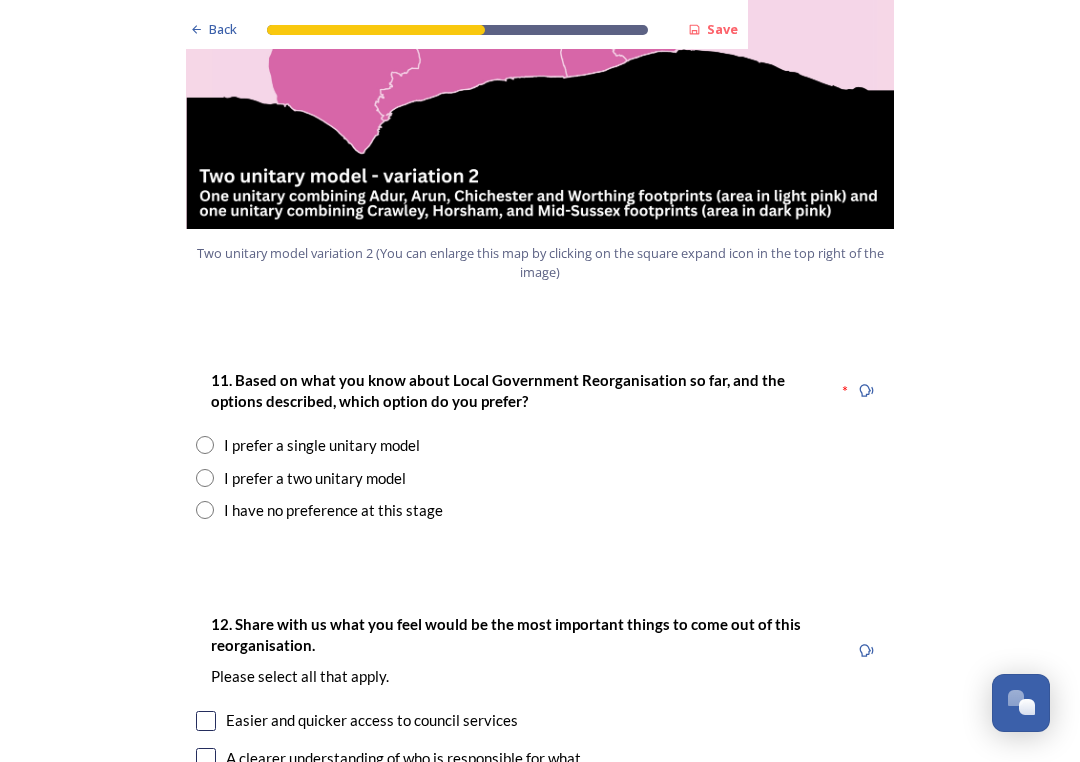 click on "I prefer a single unitary model" at bounding box center [322, 445] 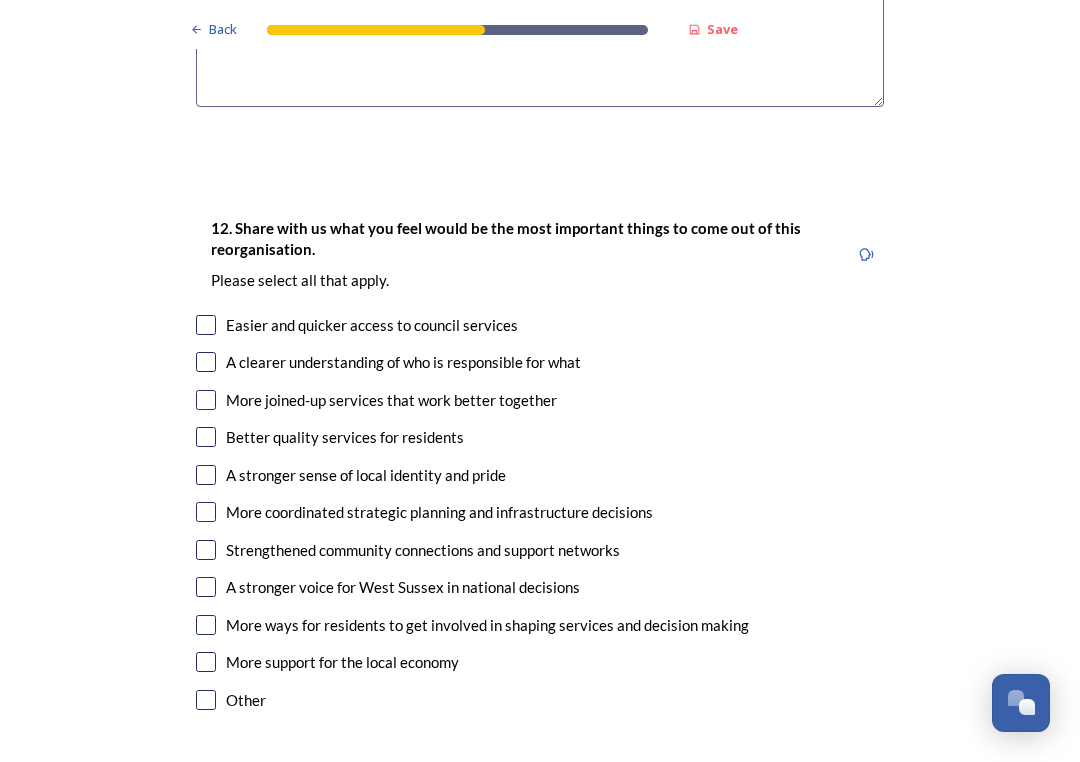 scroll, scrollTop: 3257, scrollLeft: 0, axis: vertical 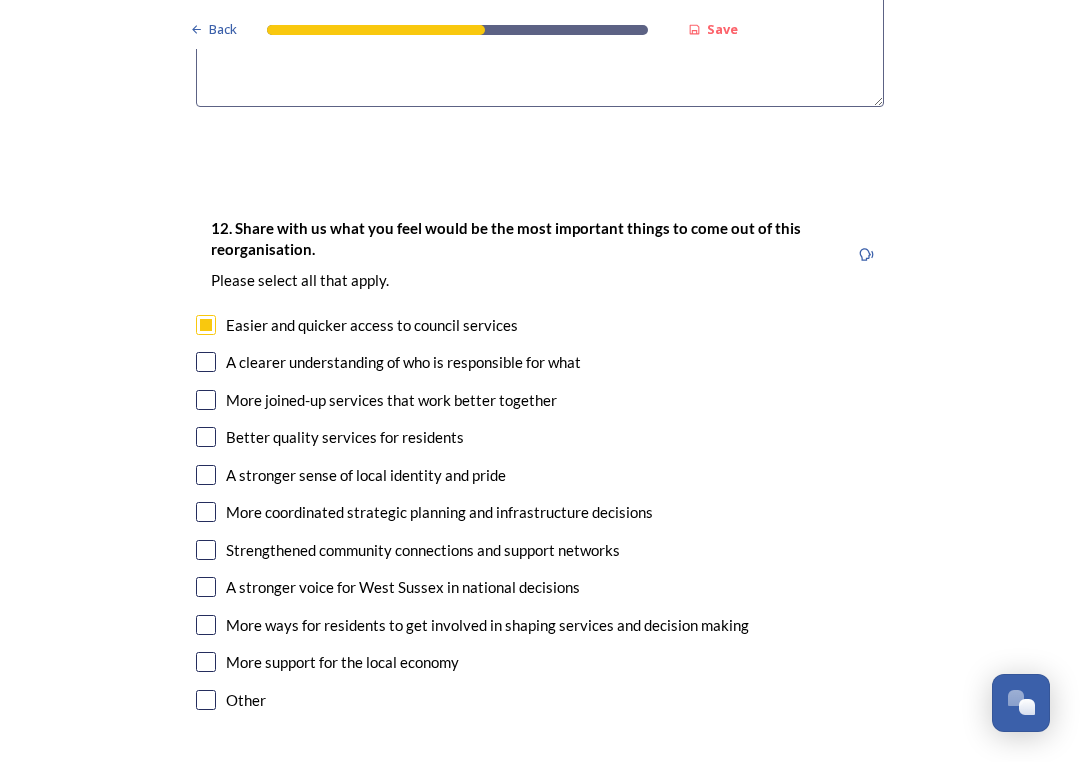 checkbox on "true" 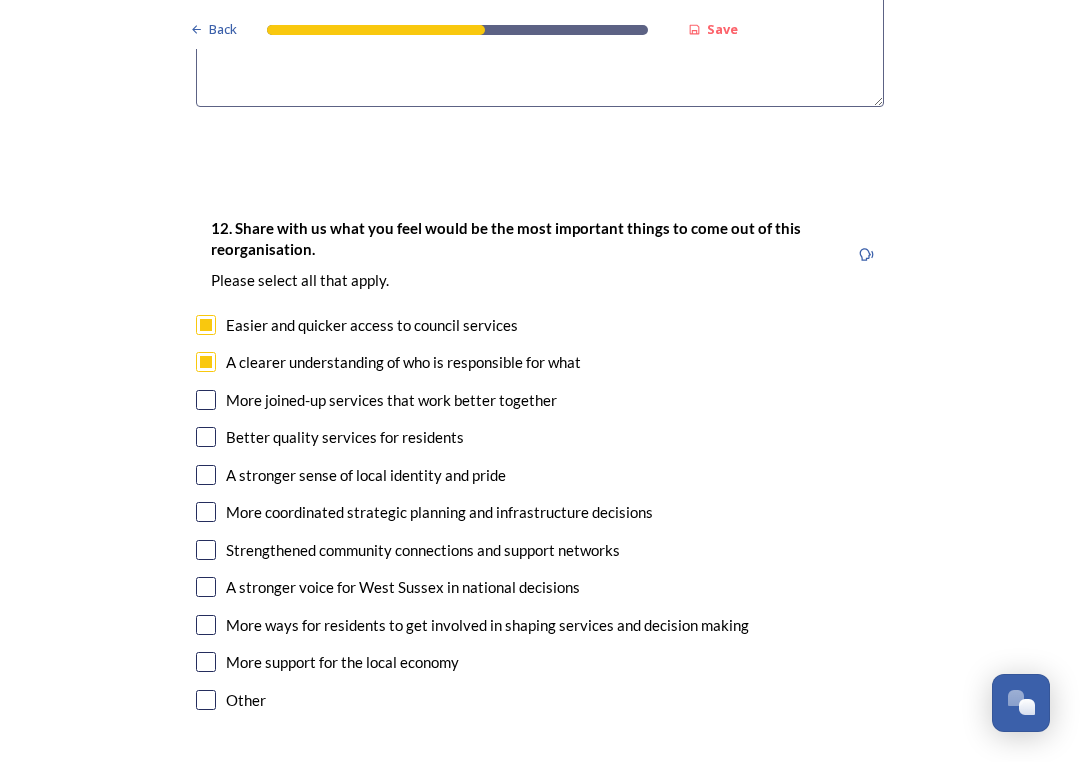 checkbox on "true" 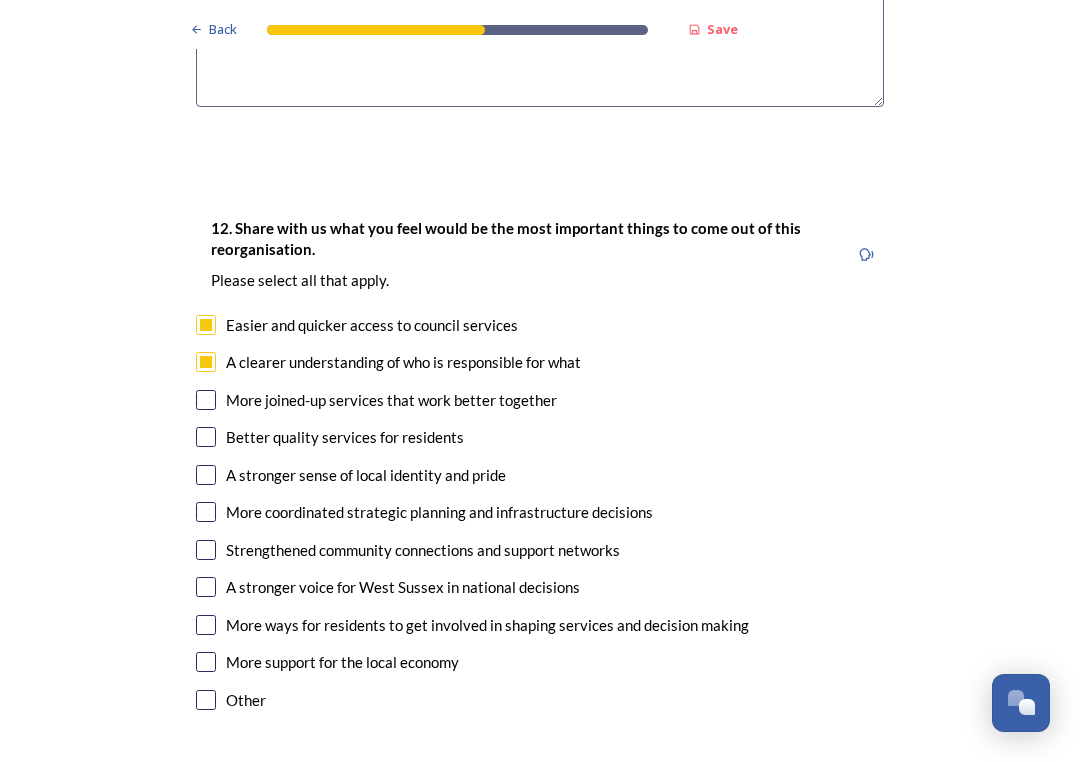 click on "More joined-up services that work better together" at bounding box center (391, 400) 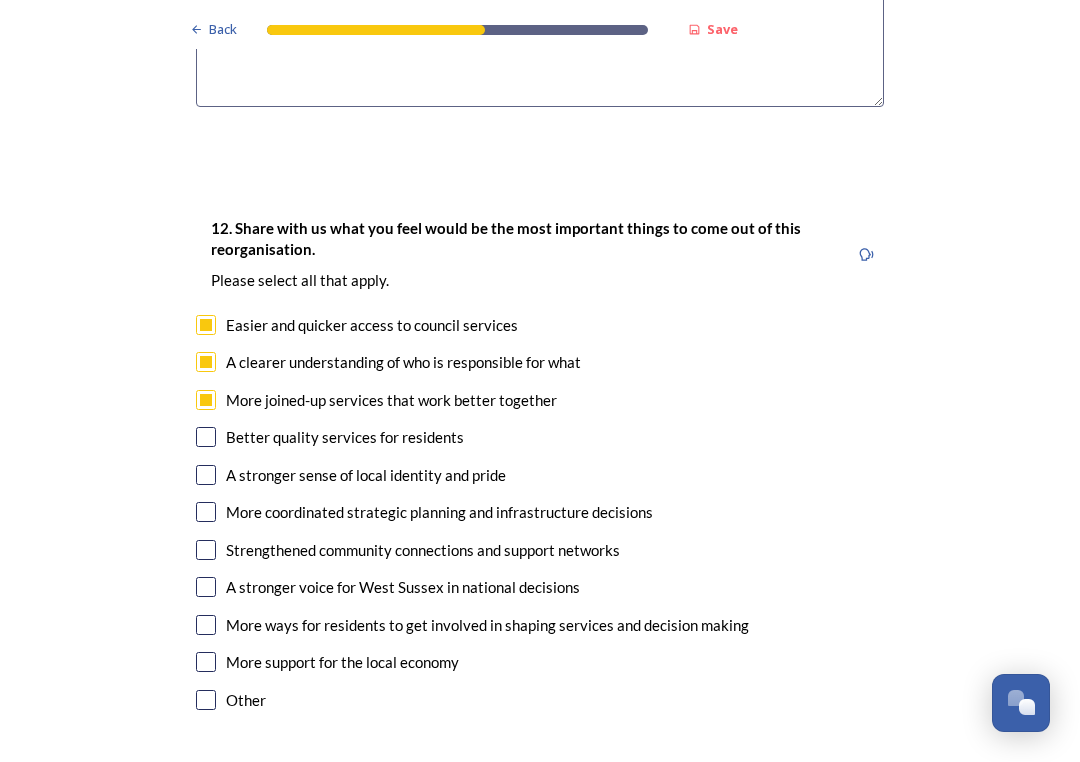 checkbox on "true" 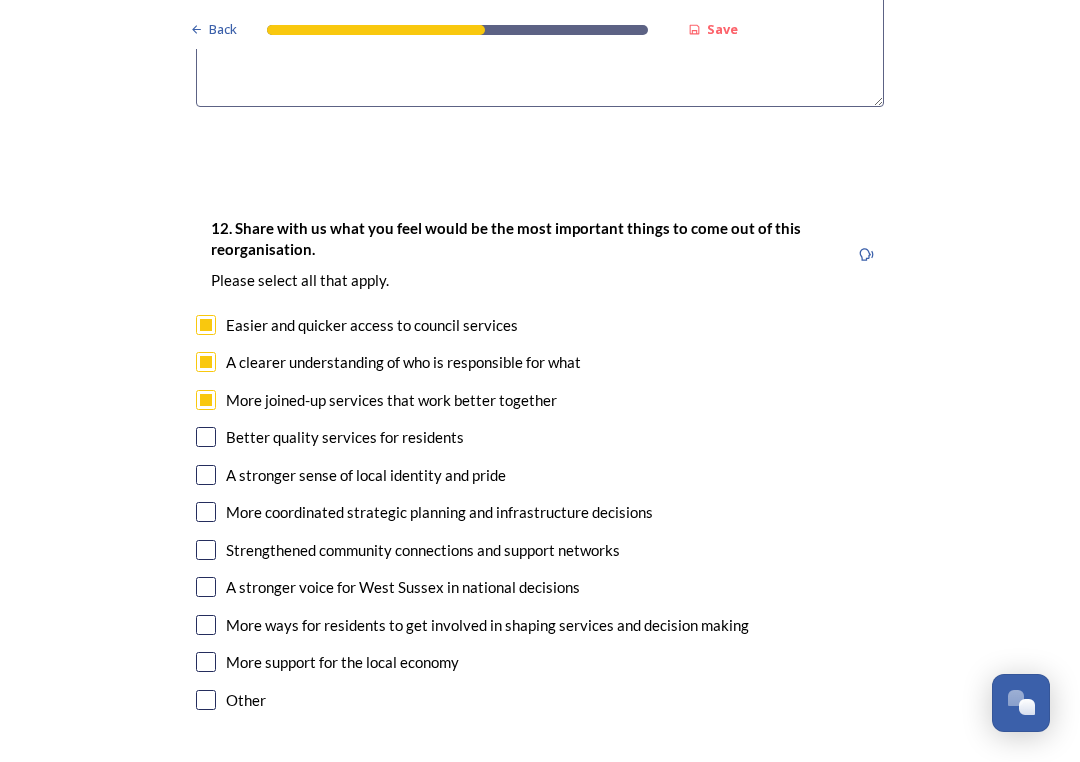 click on "Better quality services for residents" at bounding box center [345, 437] 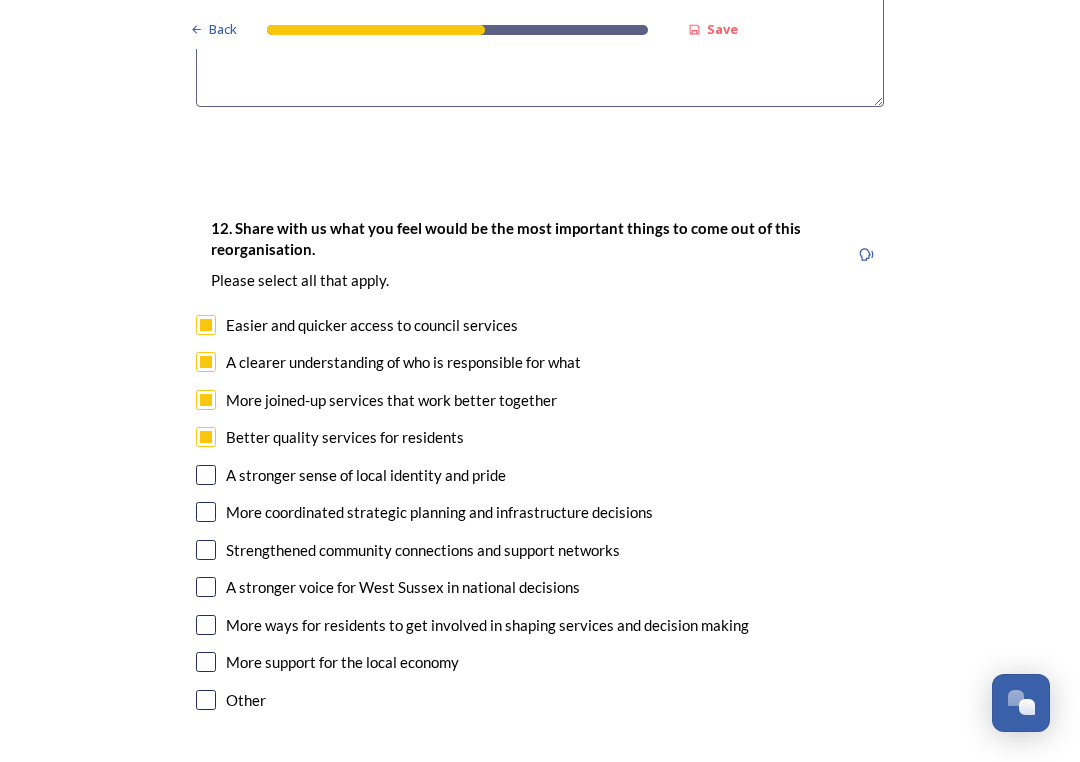 checkbox on "true" 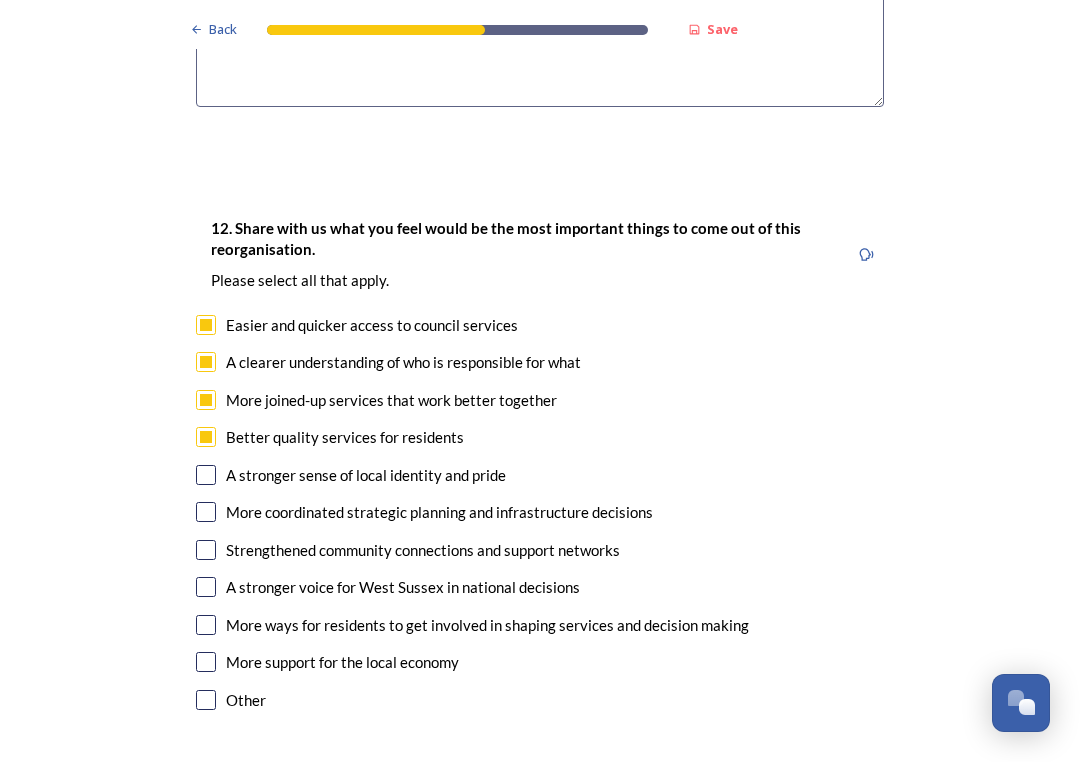click on "More ways for residents to get involved in shaping services and decision making" at bounding box center (487, 625) 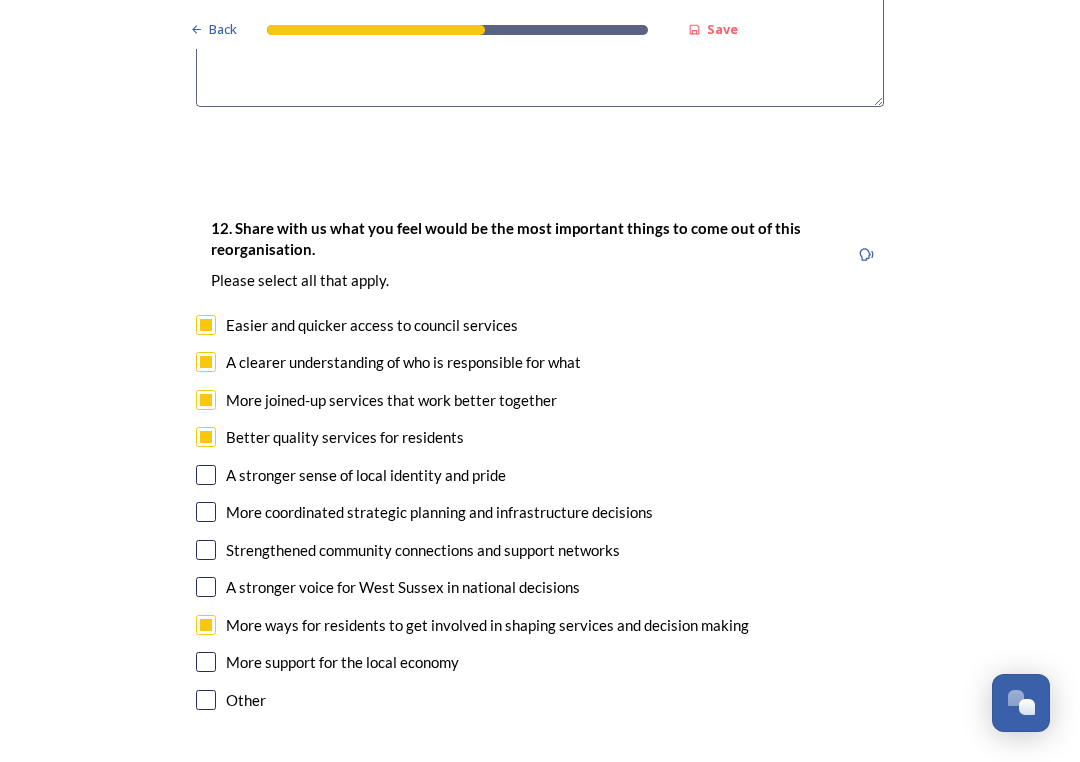 checkbox on "true" 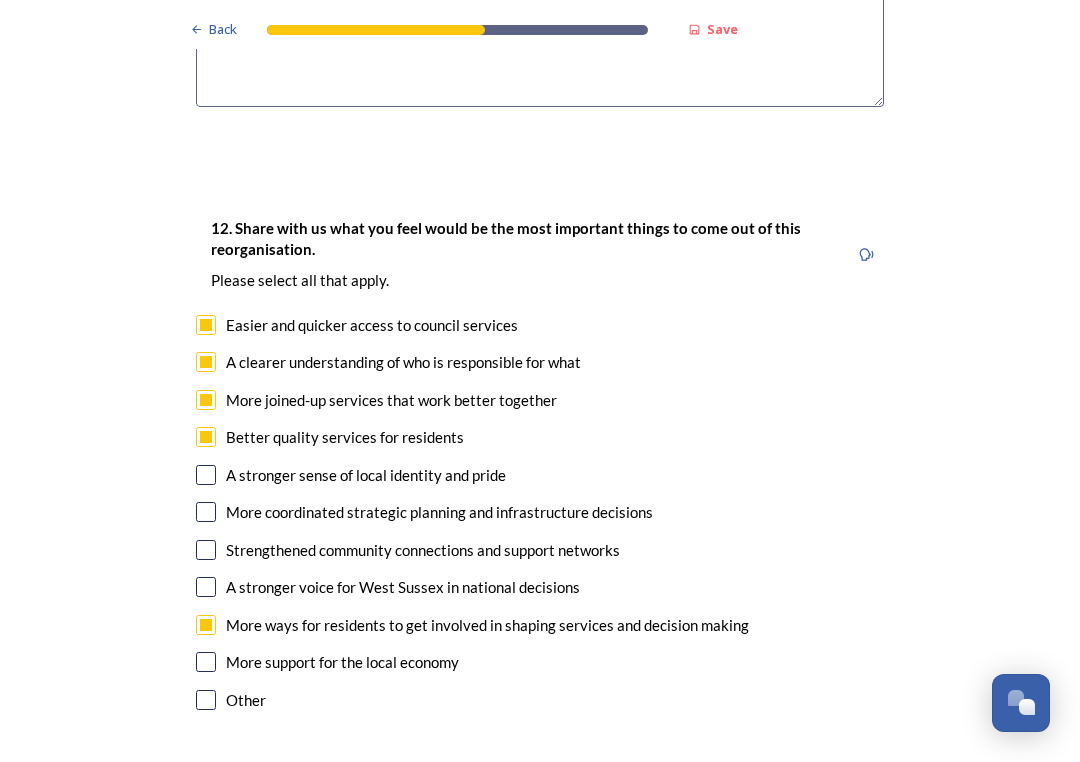 click on "More support for the local economy" at bounding box center [342, 662] 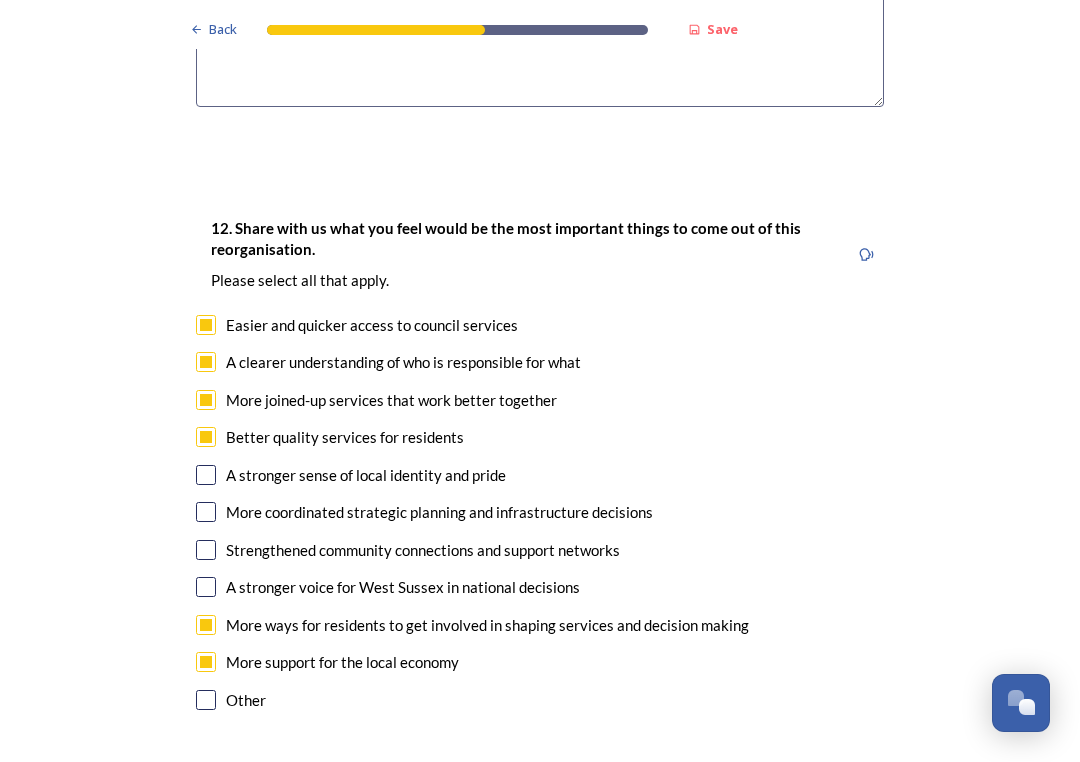 checkbox on "true" 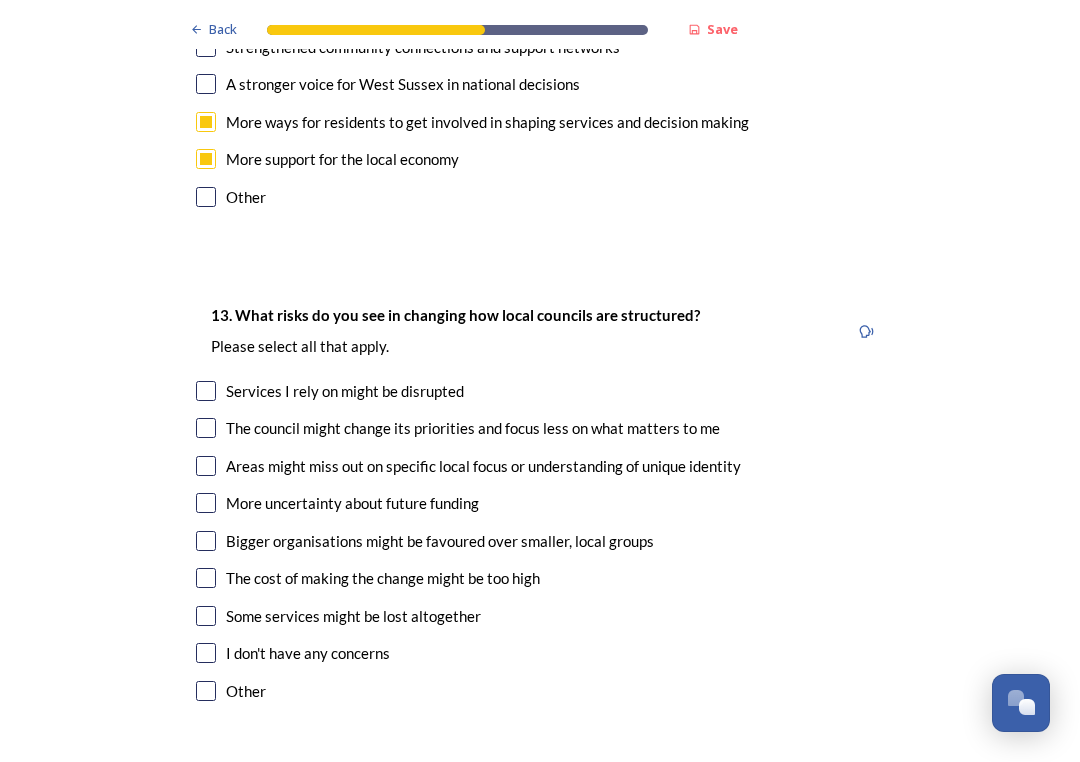 scroll, scrollTop: 3761, scrollLeft: 0, axis: vertical 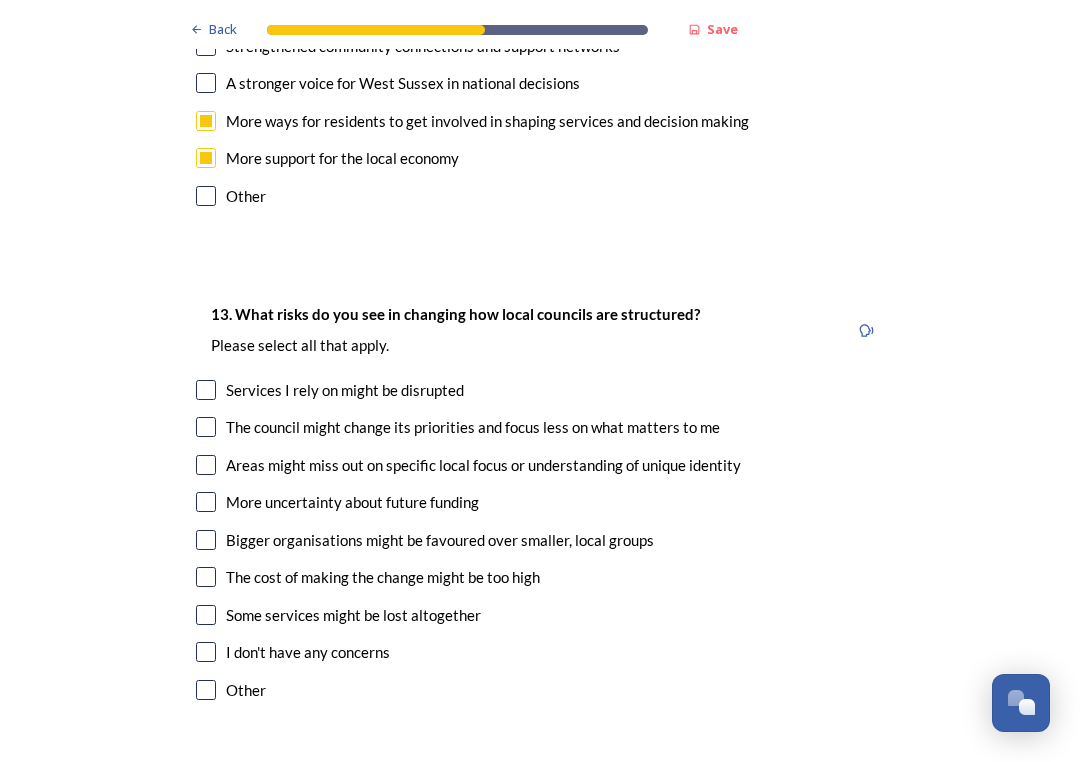 click on "The council might change its priorities and focus less on what matters to me" at bounding box center [473, 427] 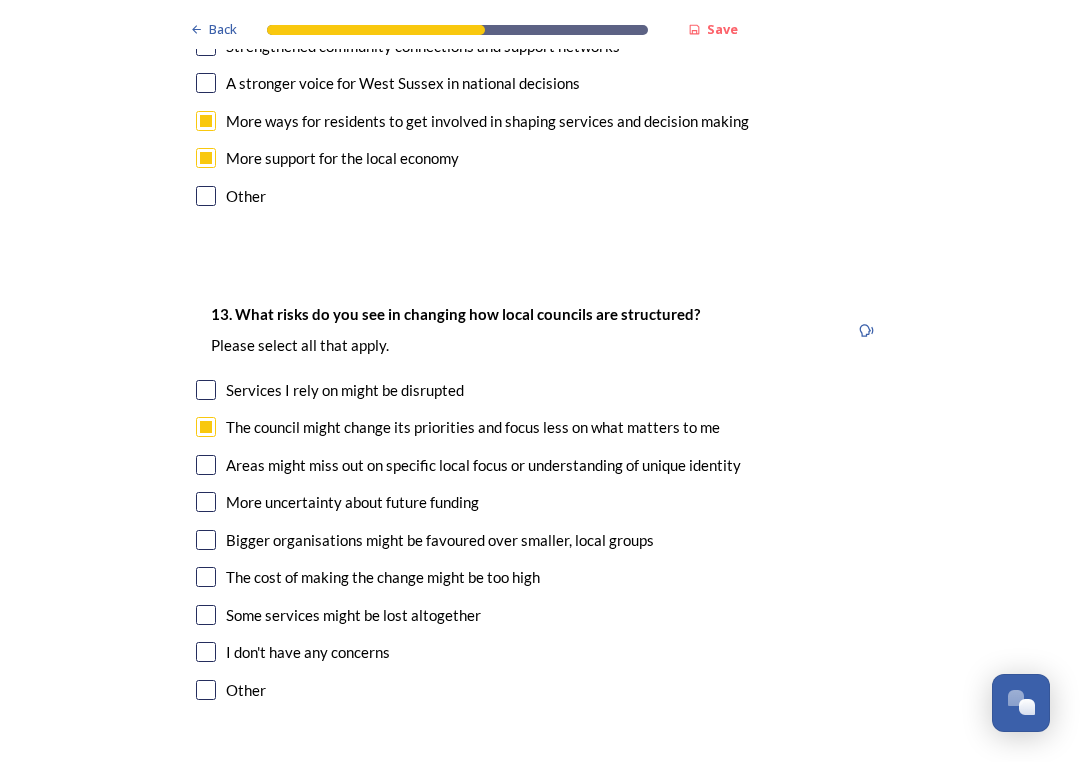 checkbox on "true" 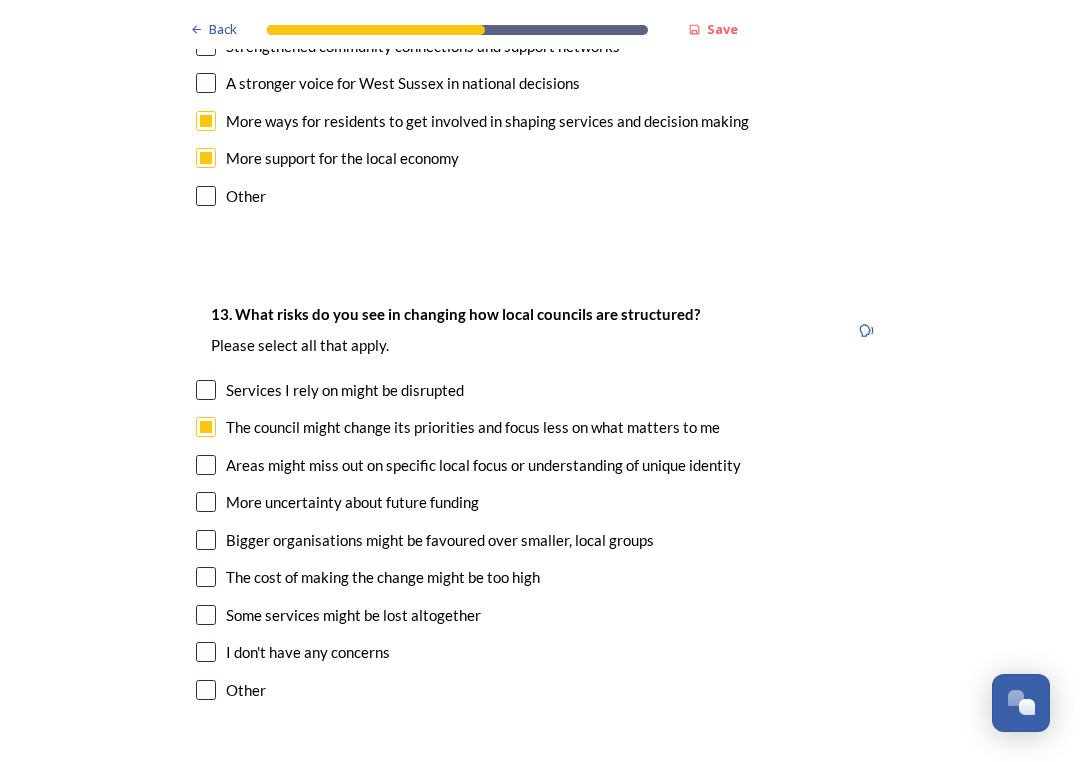 click on "Areas might miss out on specific local focus or understanding of unique identity" at bounding box center (483, 465) 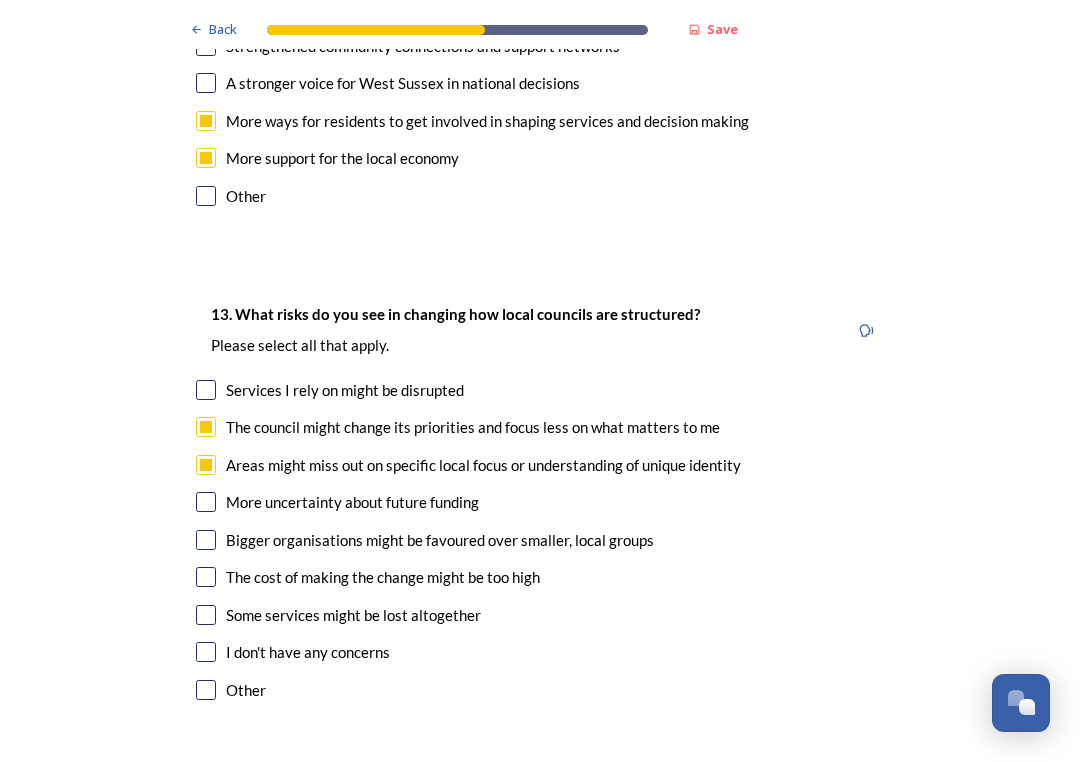 checkbox on "true" 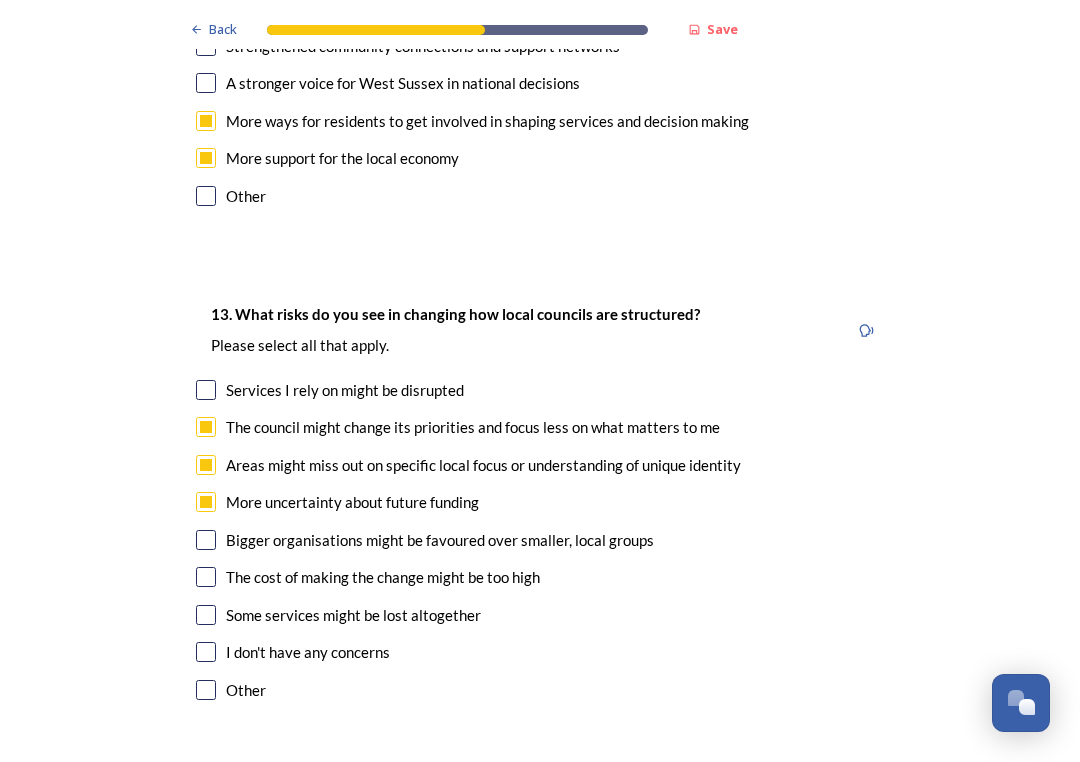 checkbox on "true" 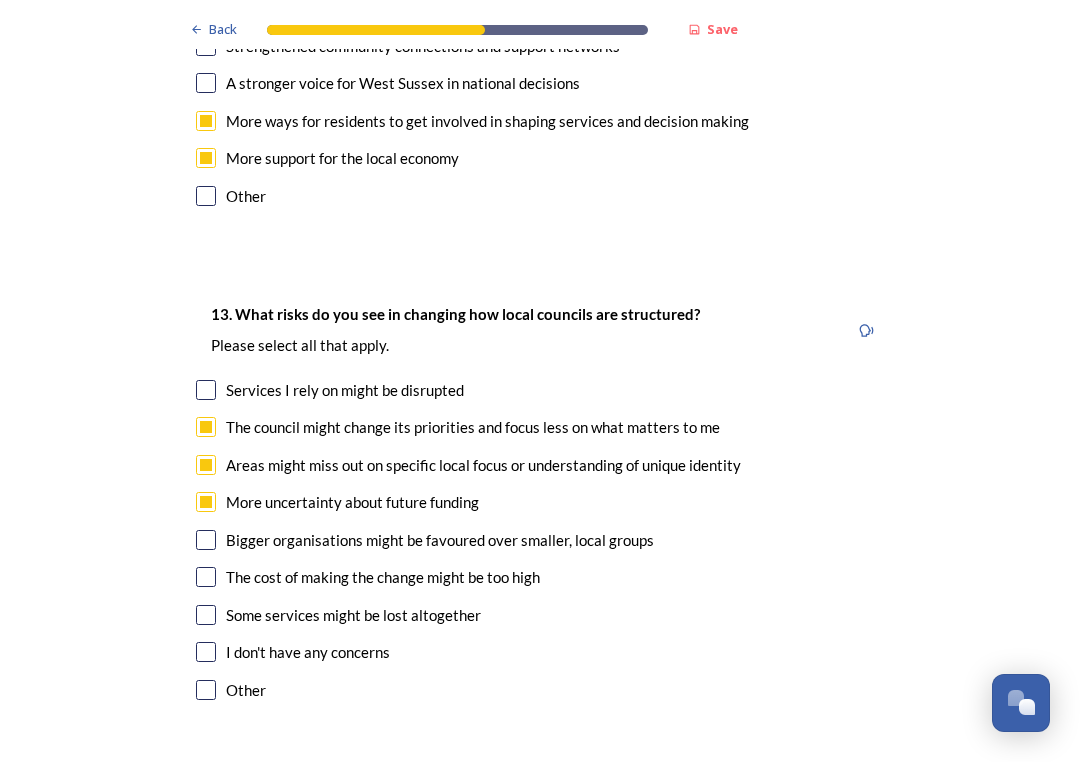 click on "Bigger organisations might be favoured over smaller, local groups" at bounding box center [440, 540] 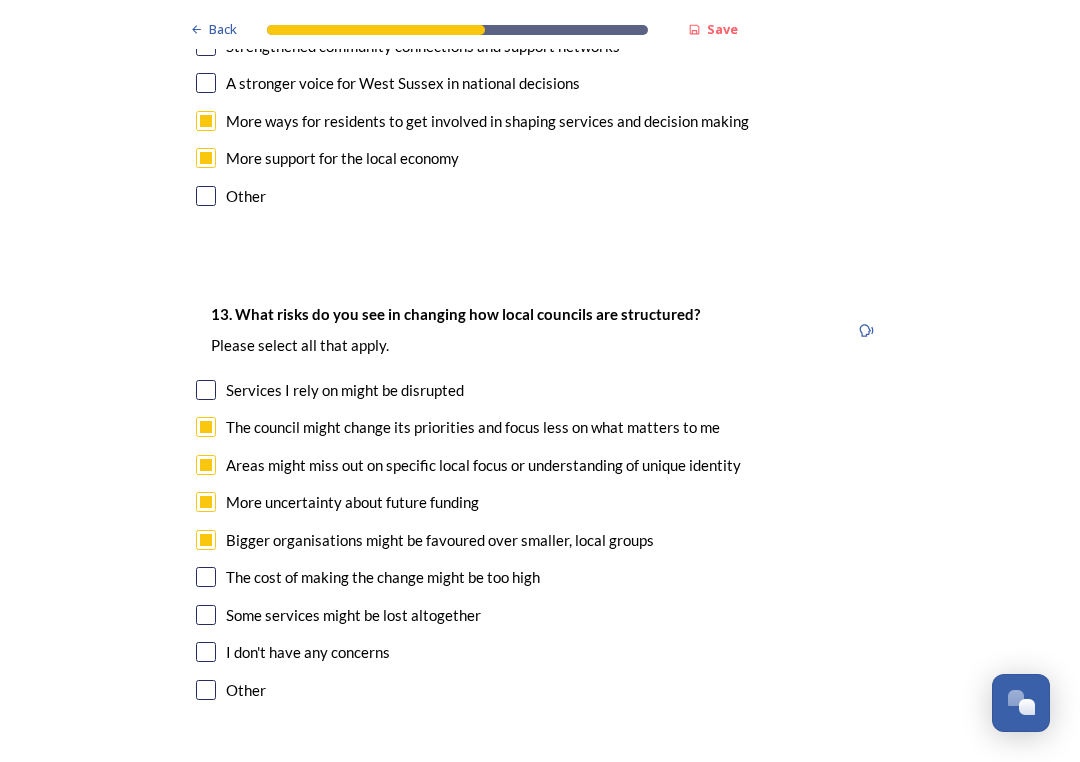 checkbox on "true" 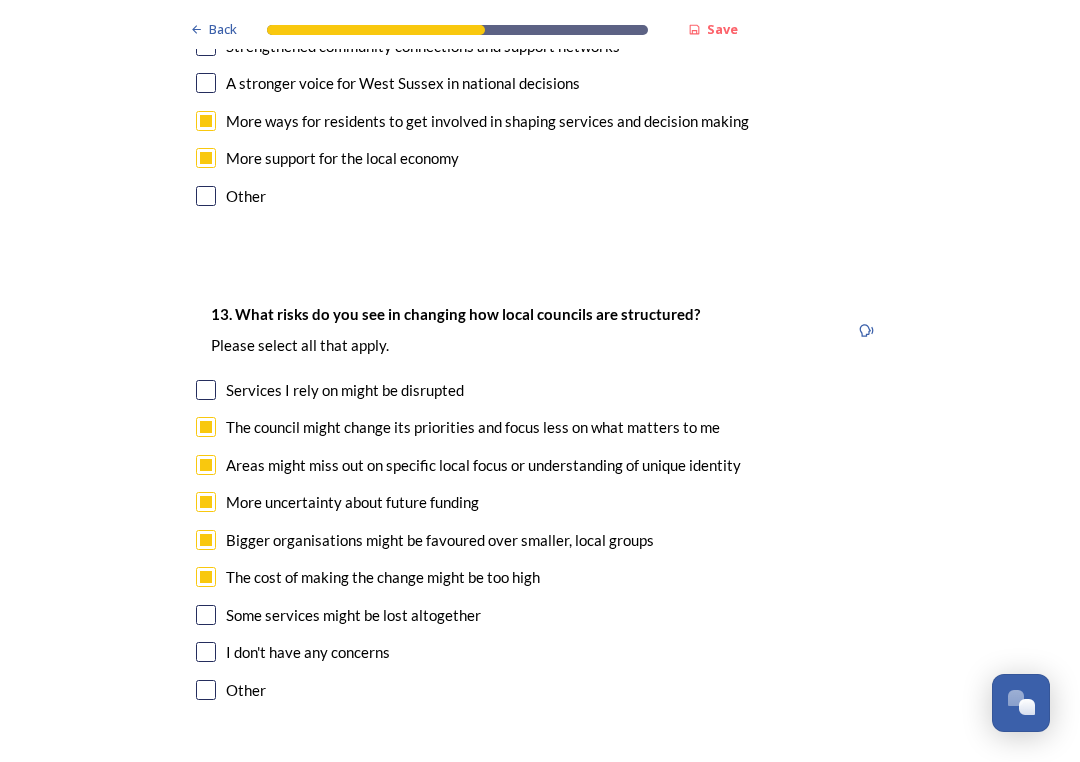 checkbox on "true" 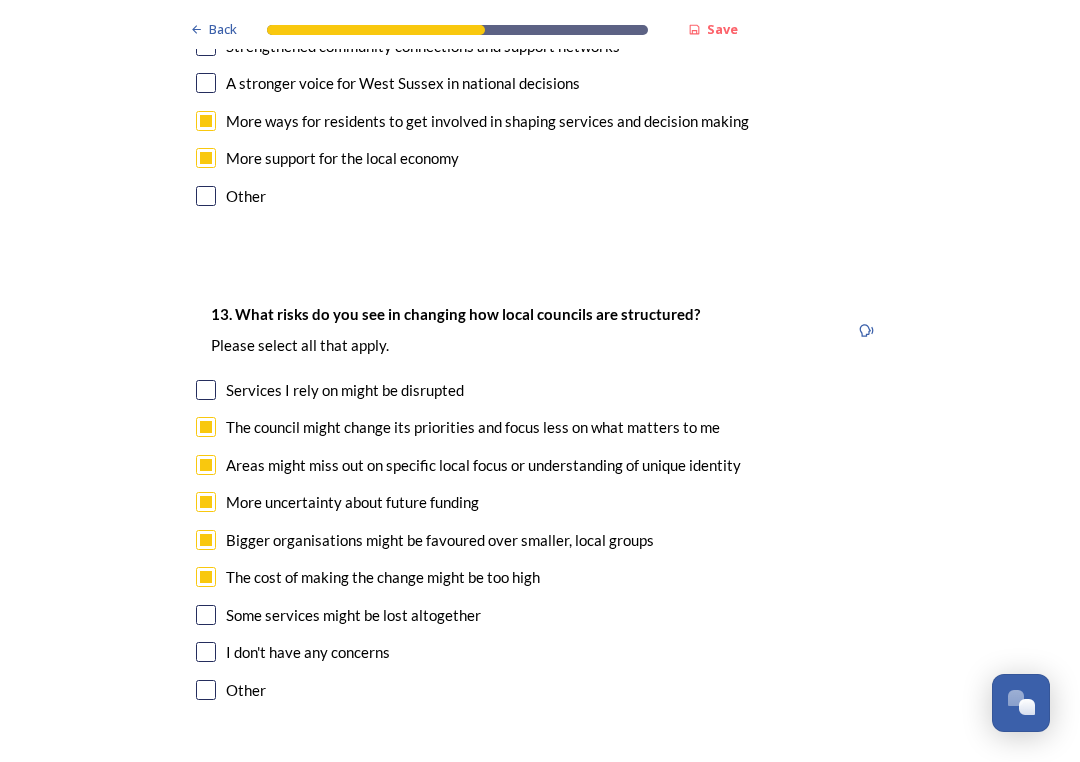 click on "Some services might be lost altogether" at bounding box center (353, 615) 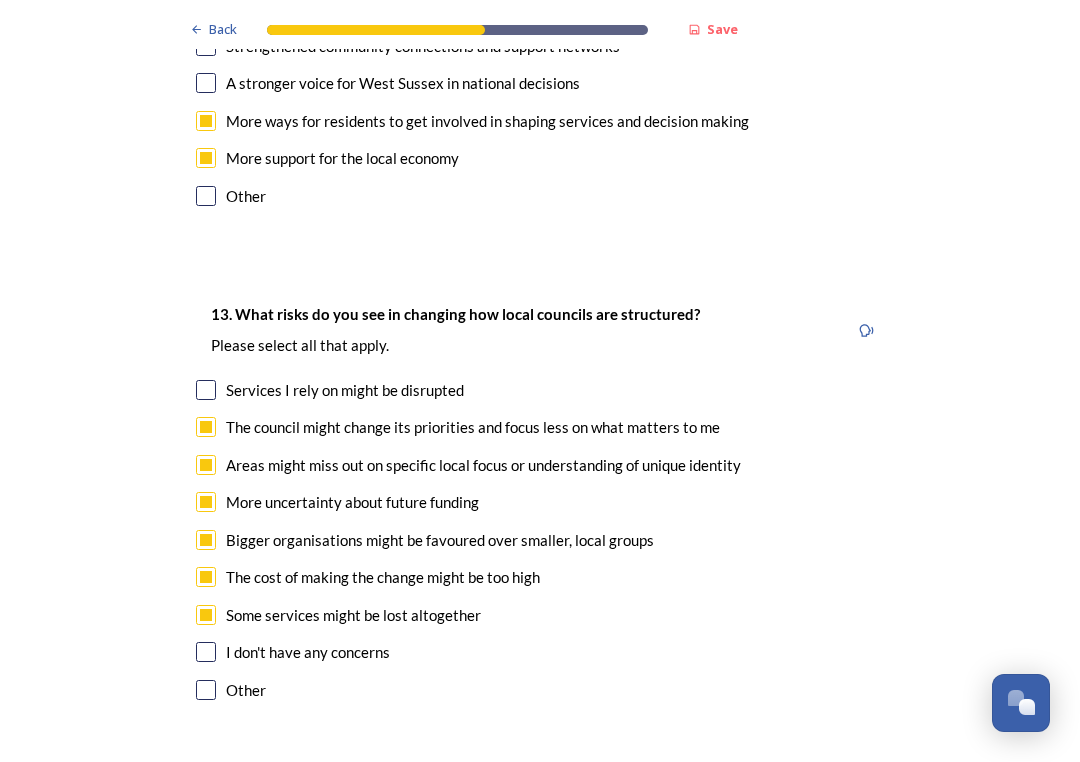 checkbox on "true" 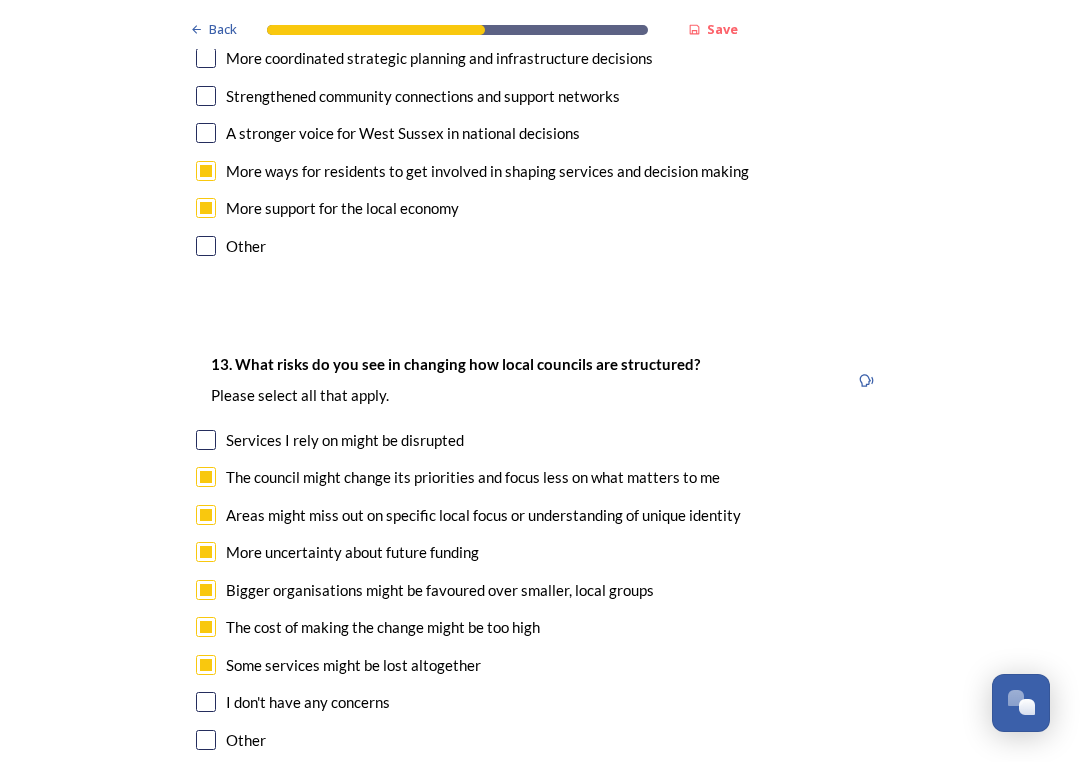scroll, scrollTop: 3712, scrollLeft: 0, axis: vertical 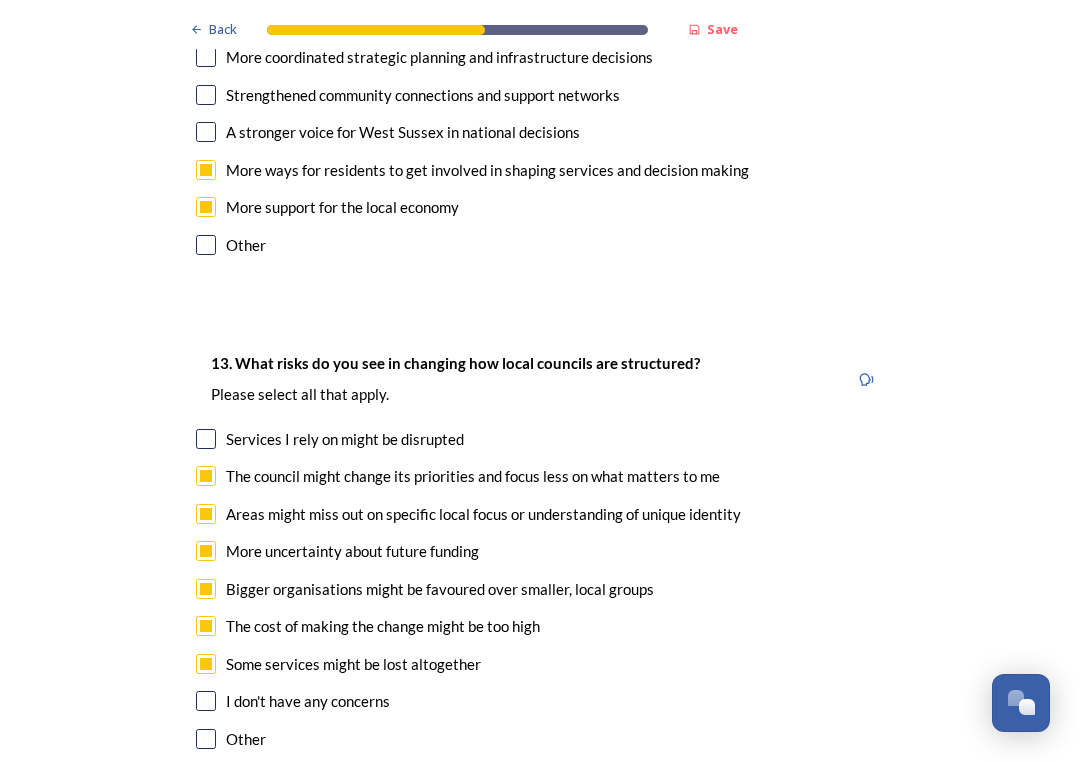 click on "Services I rely on might be disrupted" at bounding box center [345, 439] 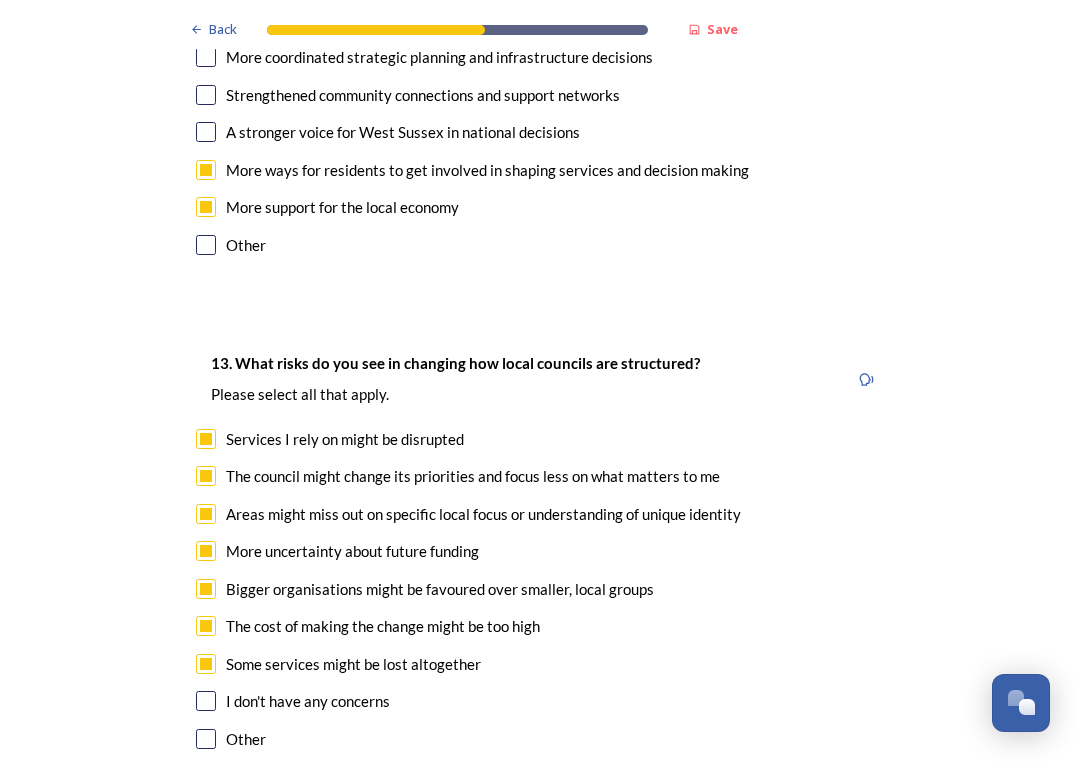checkbox on "true" 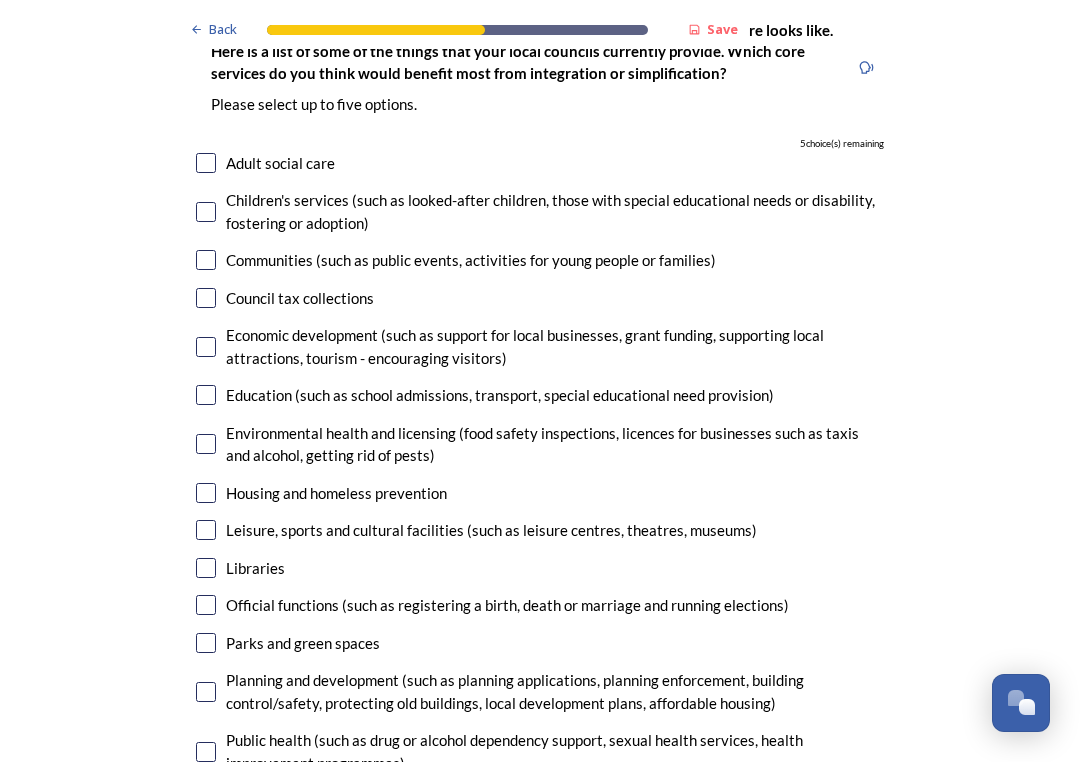 scroll, scrollTop: 4539, scrollLeft: 0, axis: vertical 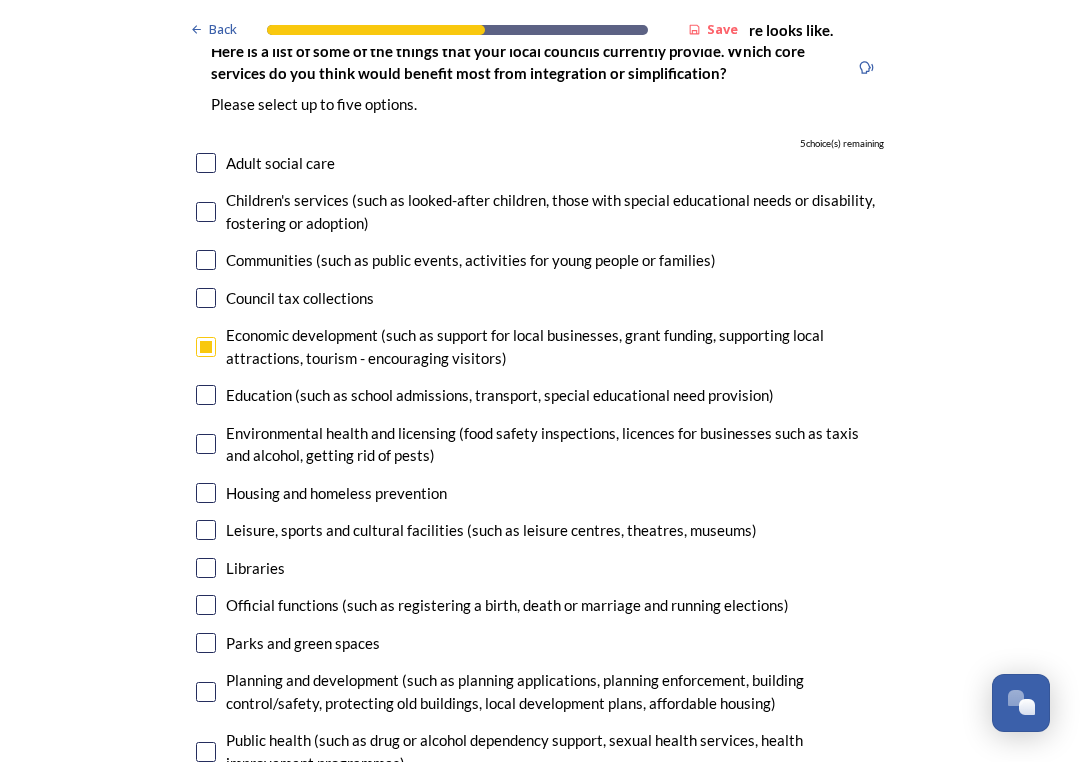 checkbox on "true" 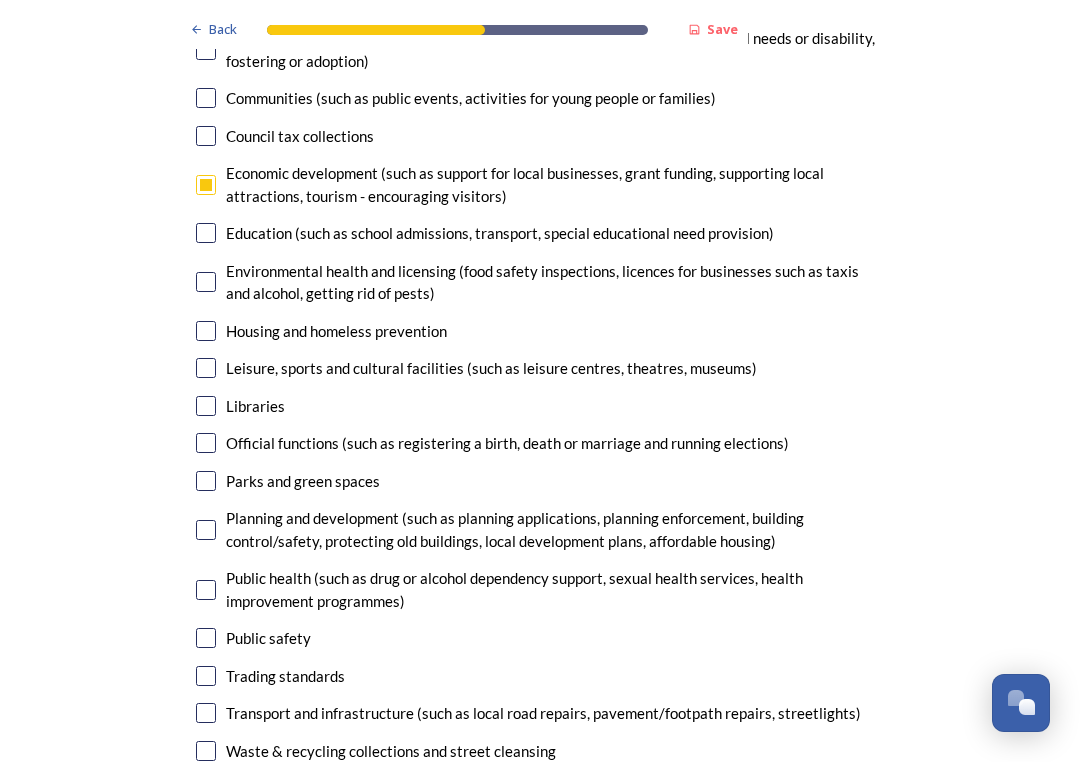 scroll, scrollTop: 4701, scrollLeft: 0, axis: vertical 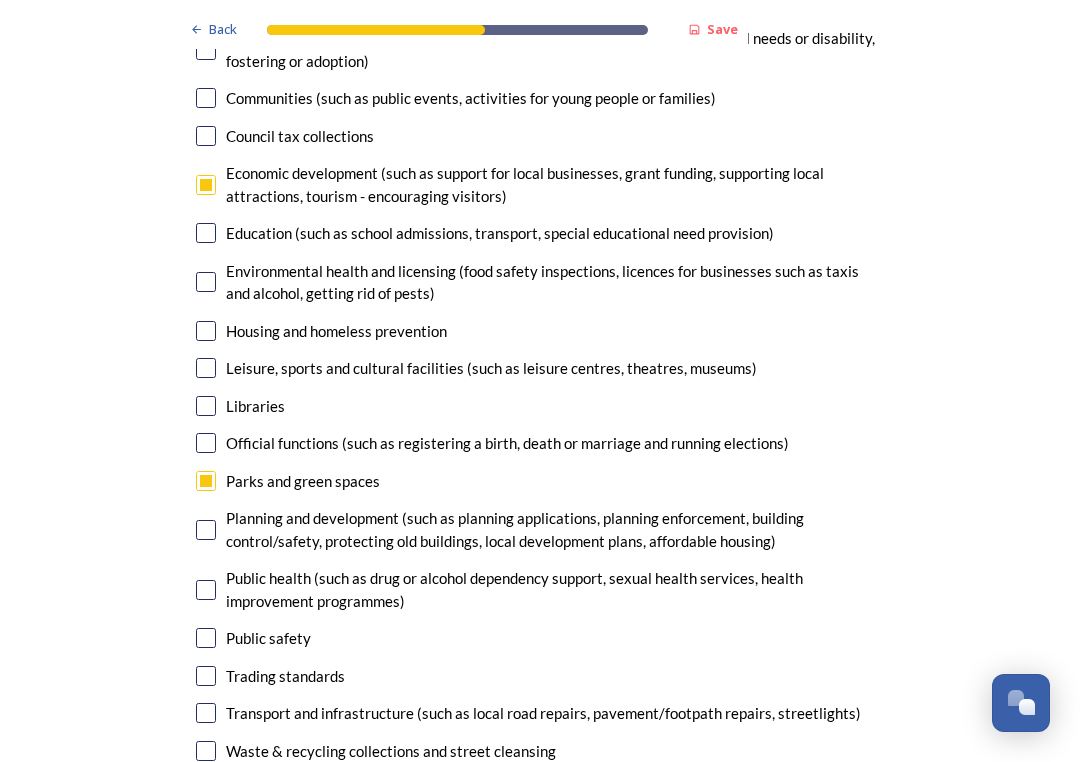 checkbox on "true" 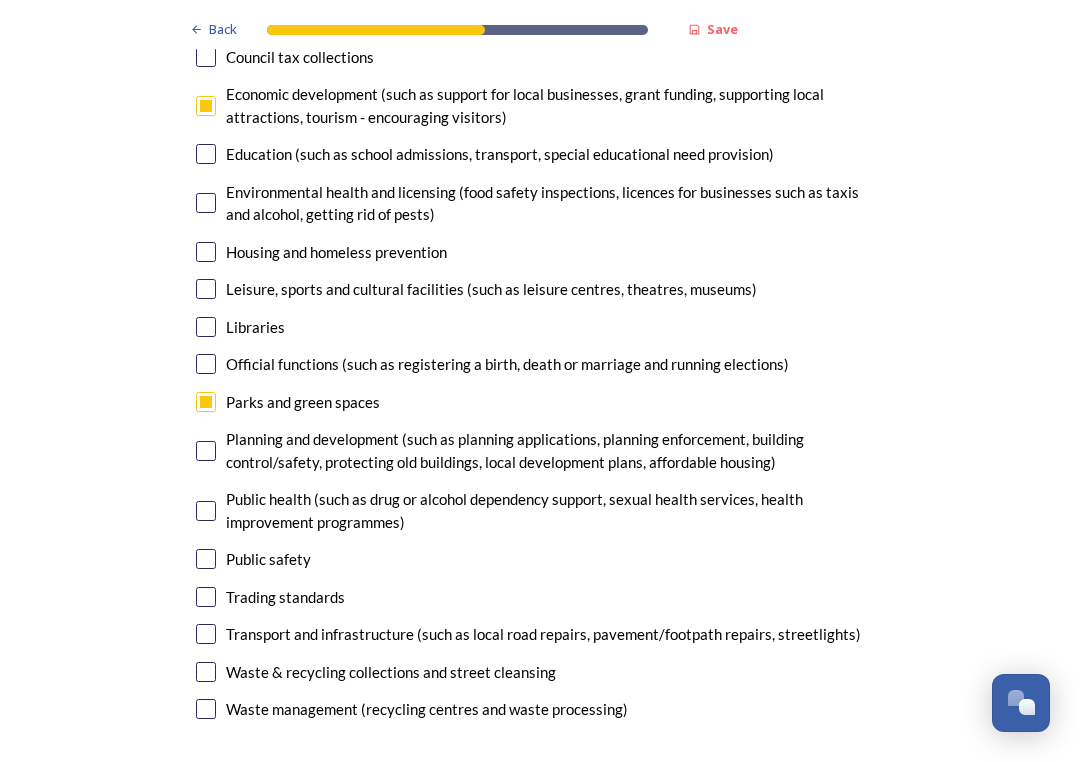 scroll, scrollTop: 4780, scrollLeft: 0, axis: vertical 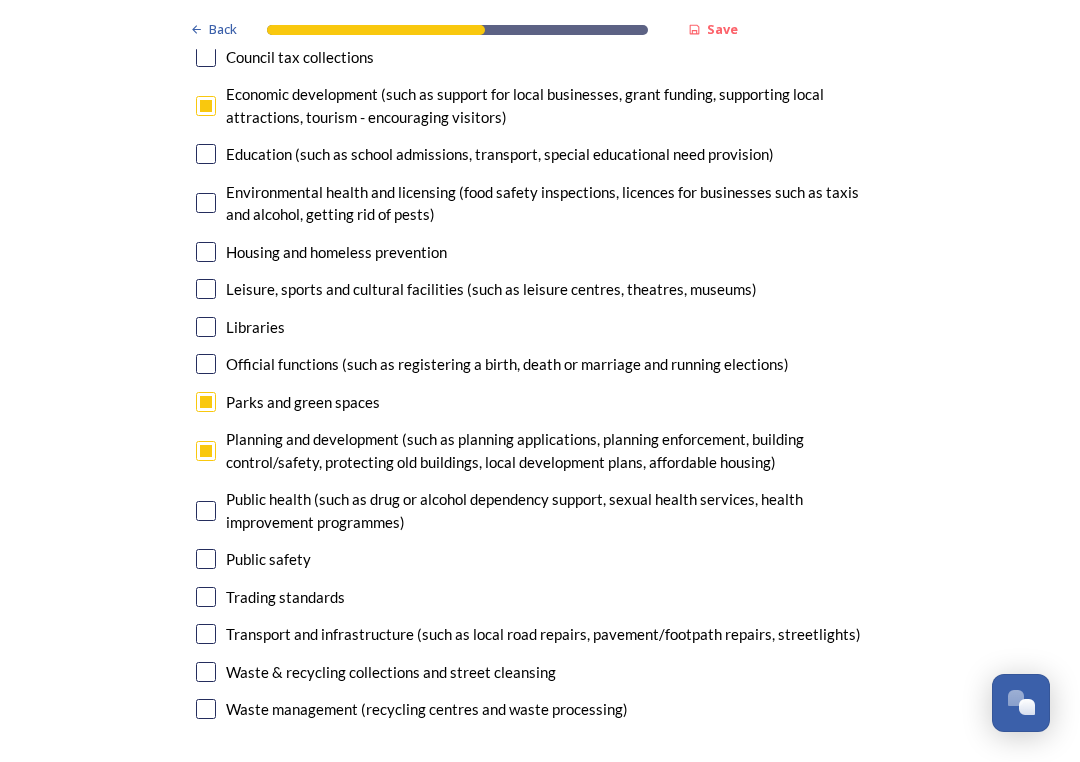 checkbox on "true" 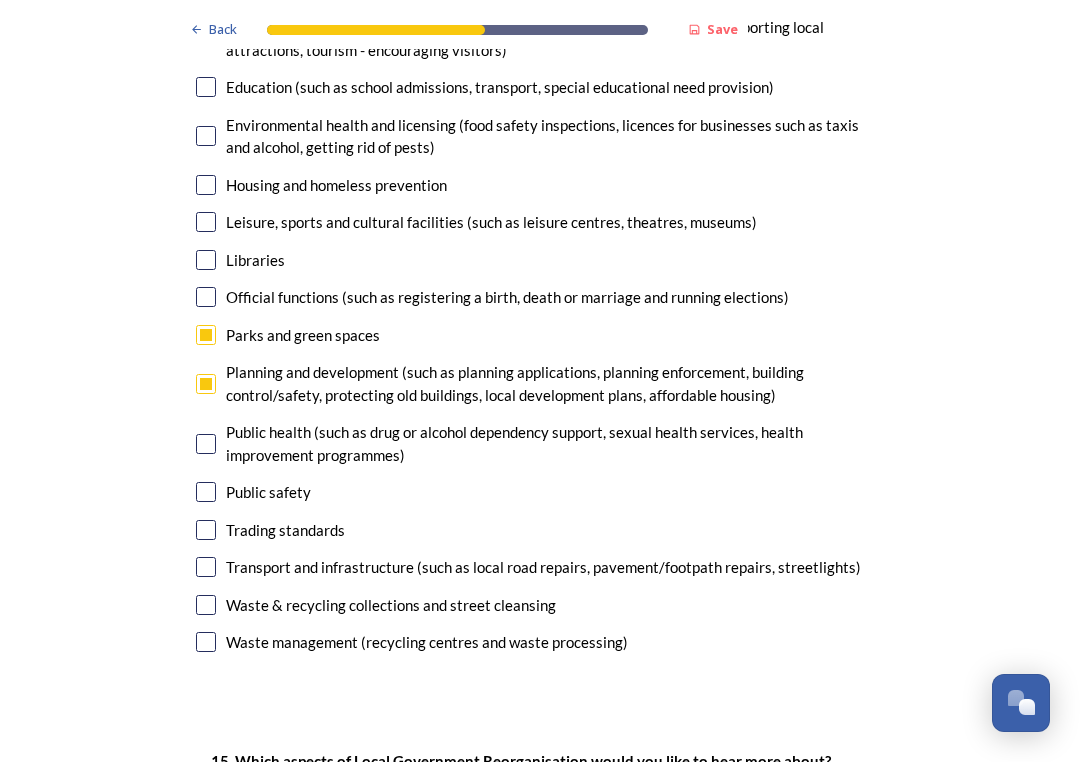scroll, scrollTop: 4848, scrollLeft: 0, axis: vertical 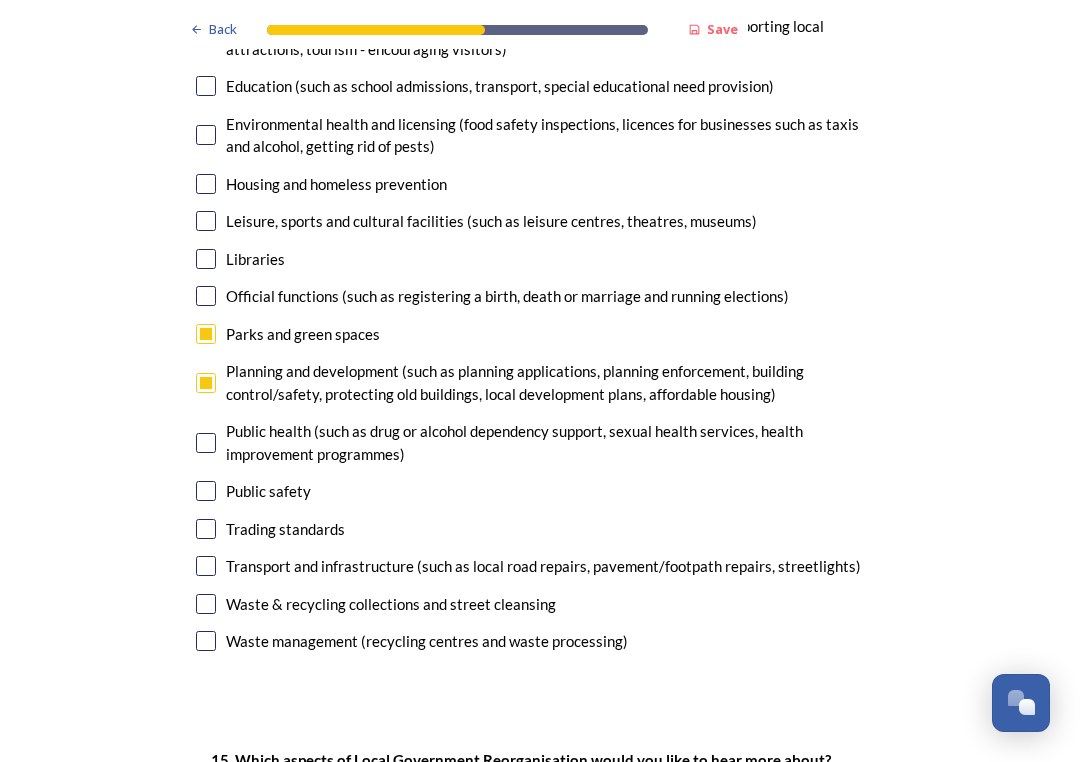 click on "Transport and infrastructure (such as local road repairs, pavement/footpath repairs, streetlights)" at bounding box center [543, 566] 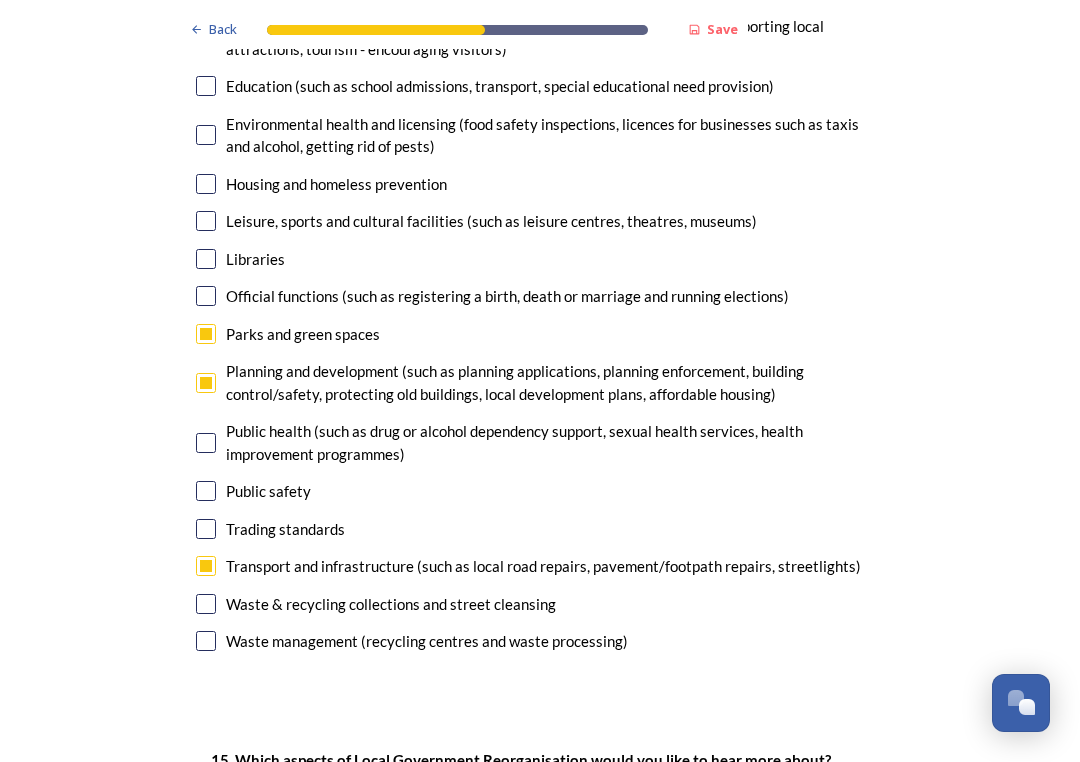 checkbox on "true" 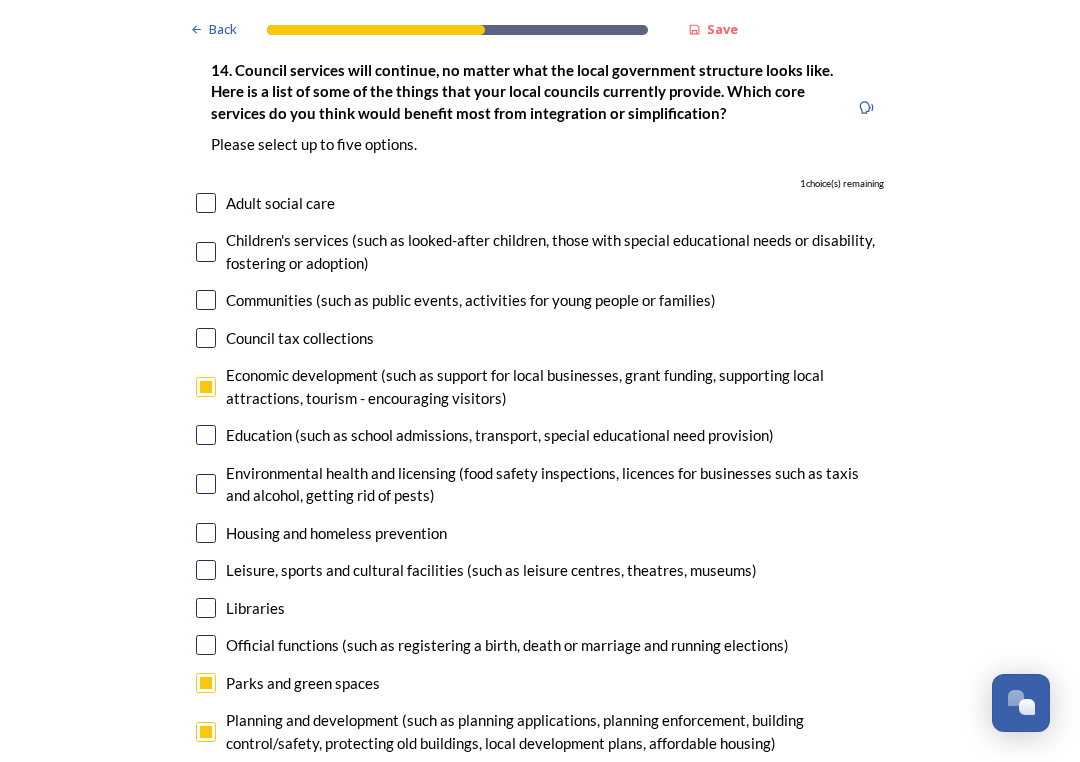 scroll, scrollTop: 4530, scrollLeft: 0, axis: vertical 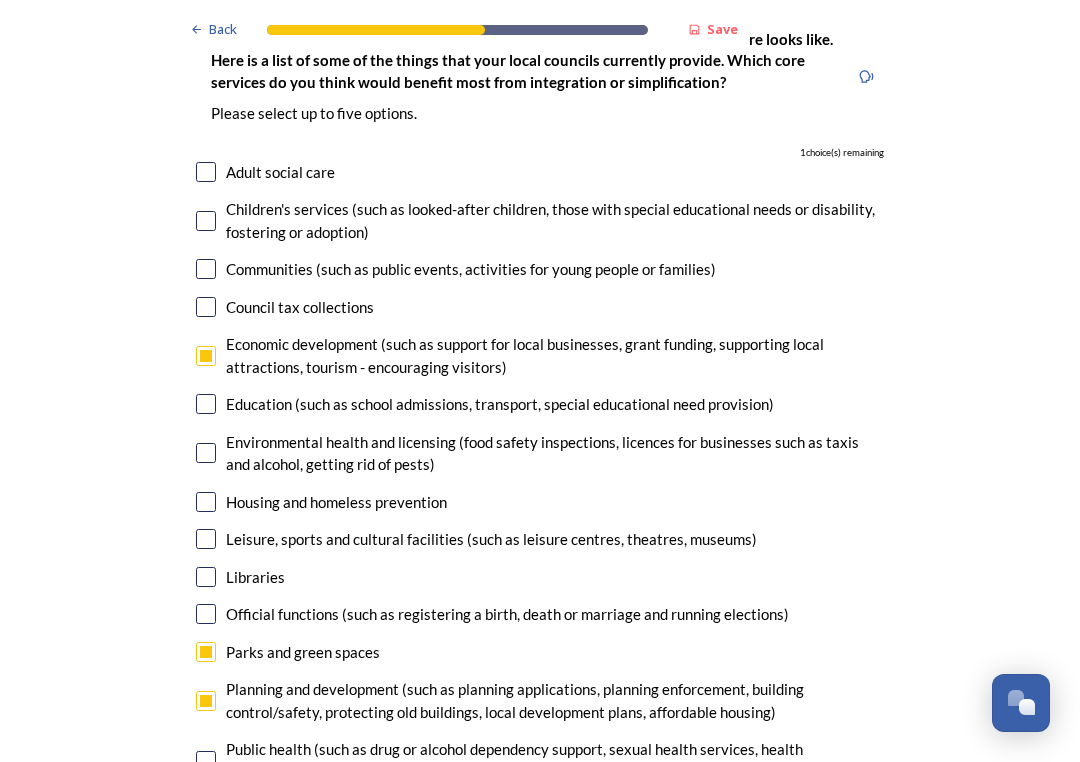 click on "Communities (such as public events, activities for young people or families)" at bounding box center (471, 269) 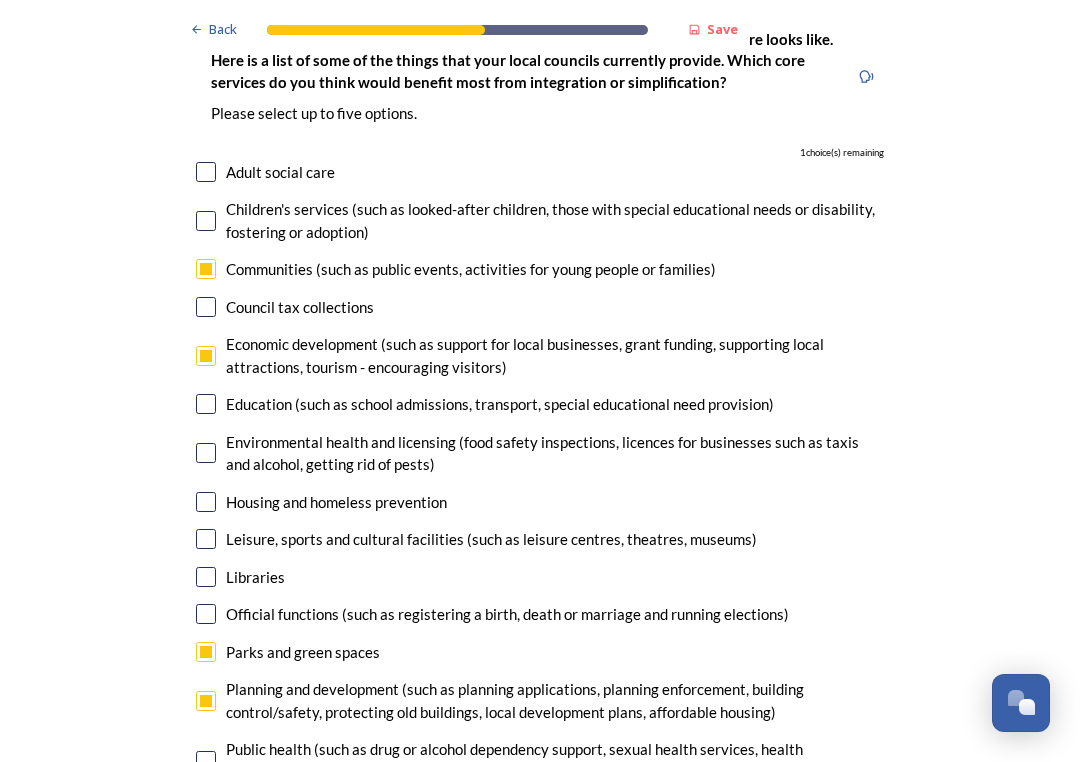 checkbox on "true" 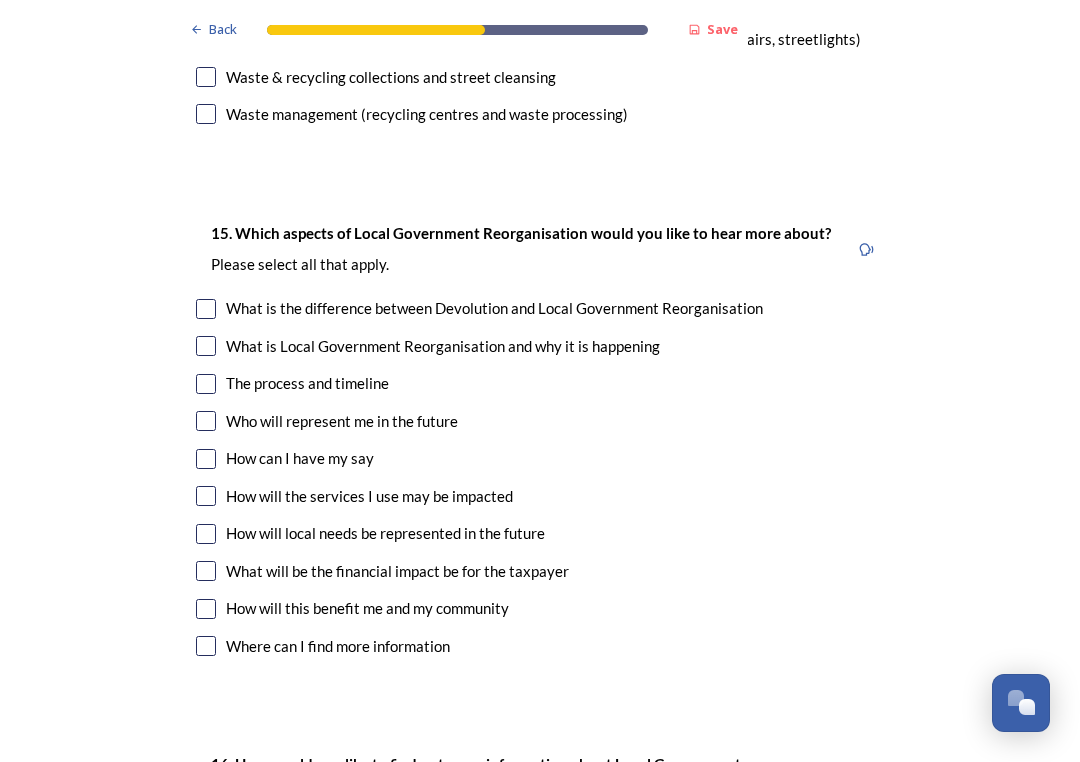 scroll, scrollTop: 5375, scrollLeft: 0, axis: vertical 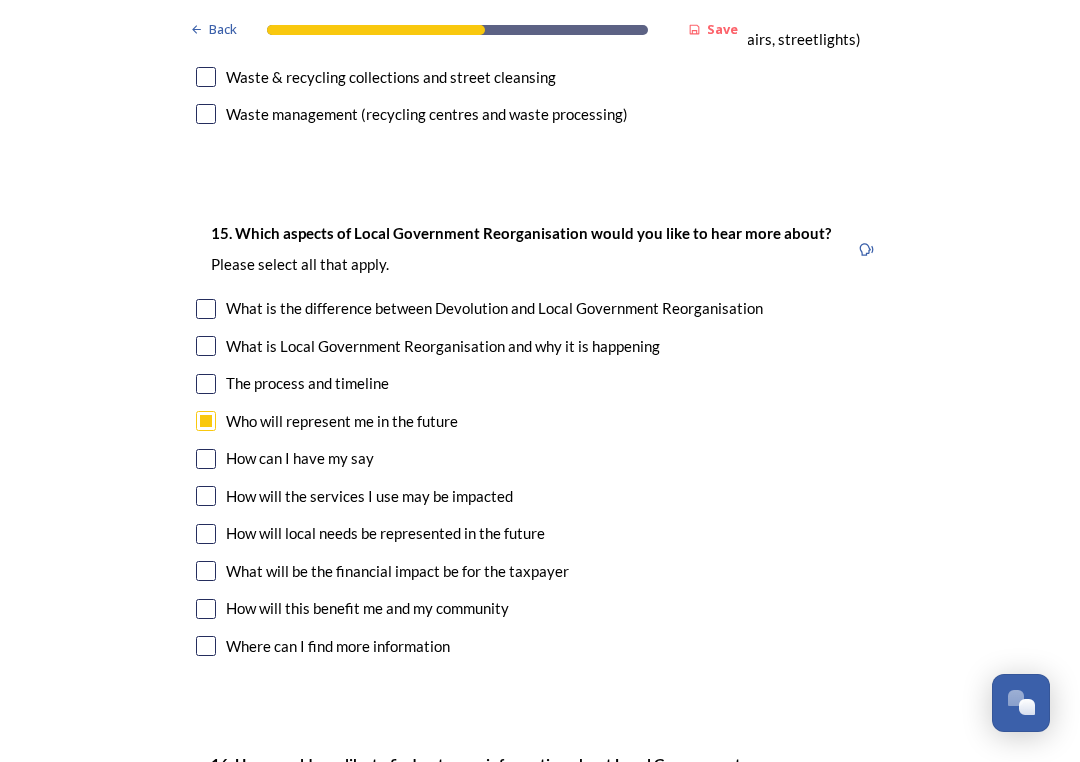 checkbox on "true" 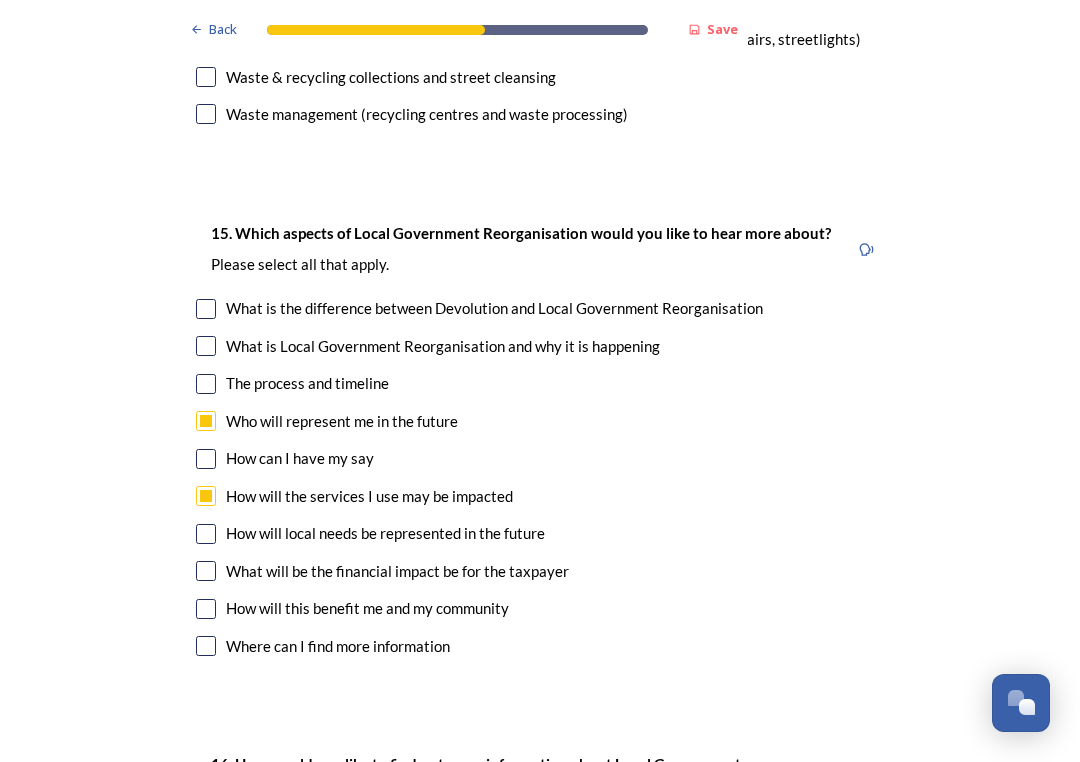 checkbox on "true" 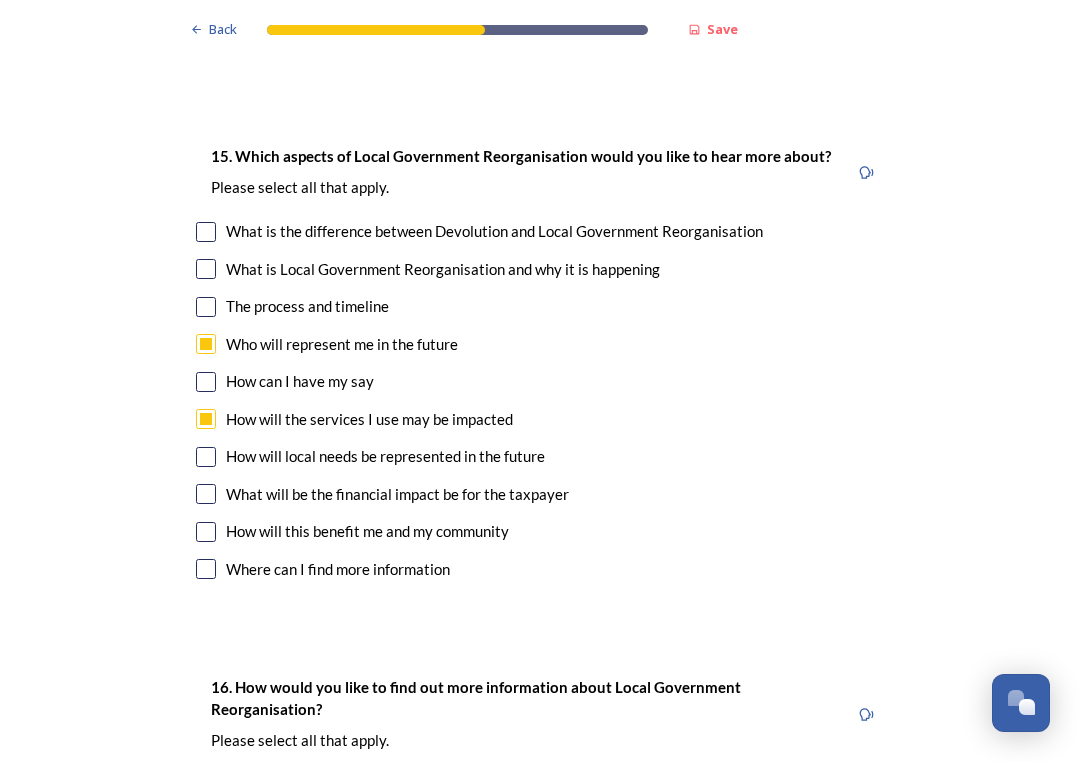 scroll, scrollTop: 5452, scrollLeft: 0, axis: vertical 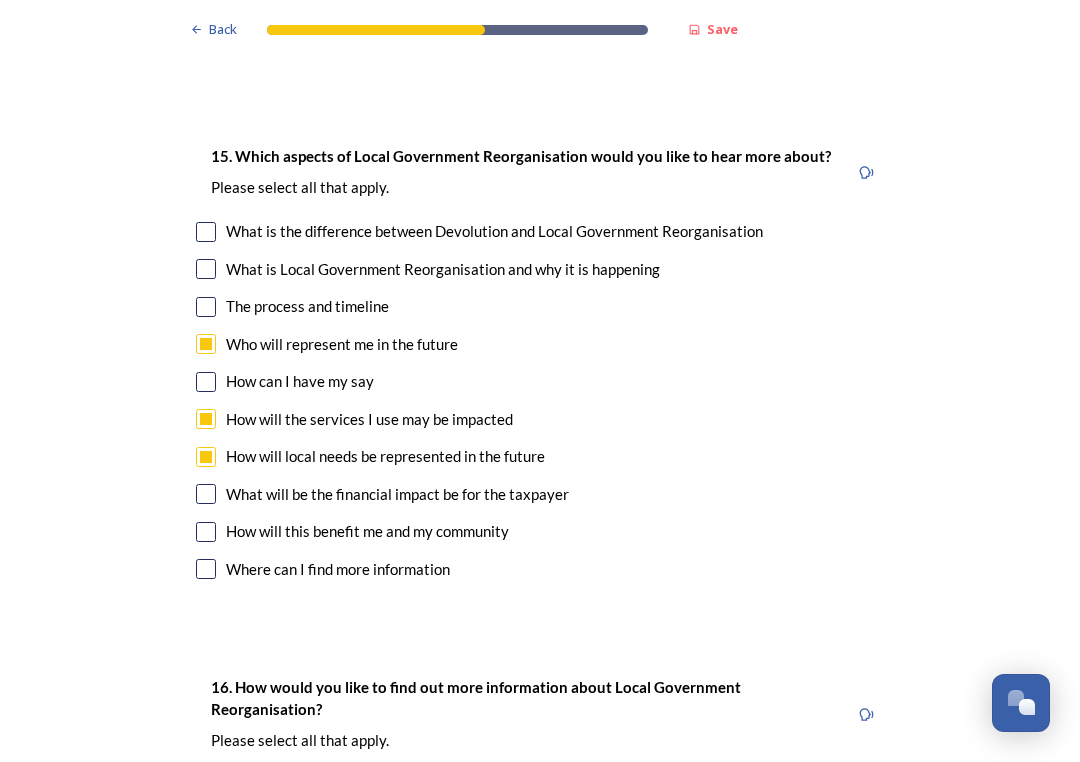 checkbox on "true" 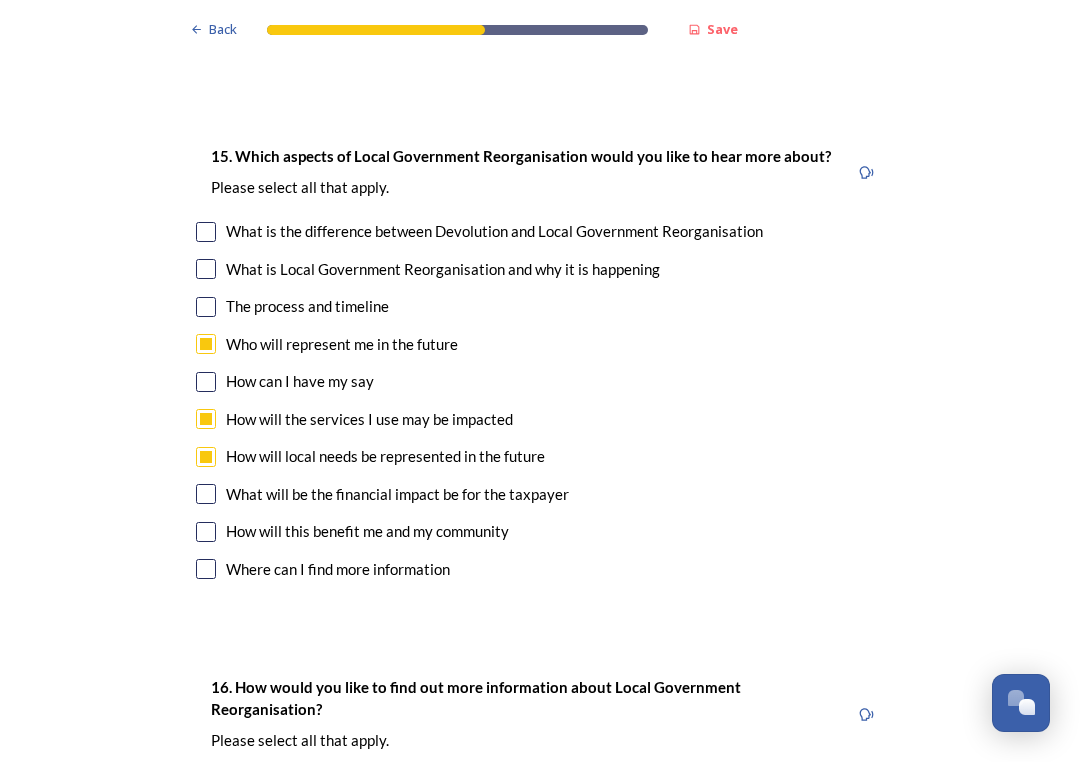 click on "What will be the financial impact be for the taxpayer" at bounding box center [397, 494] 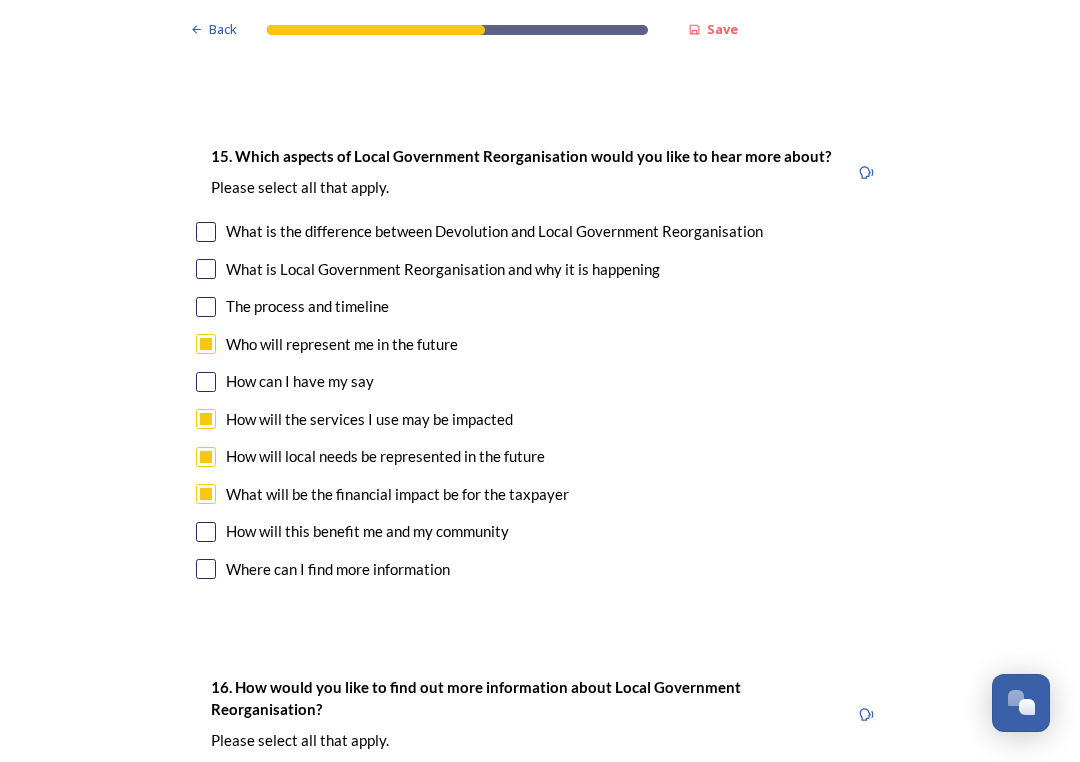 checkbox on "true" 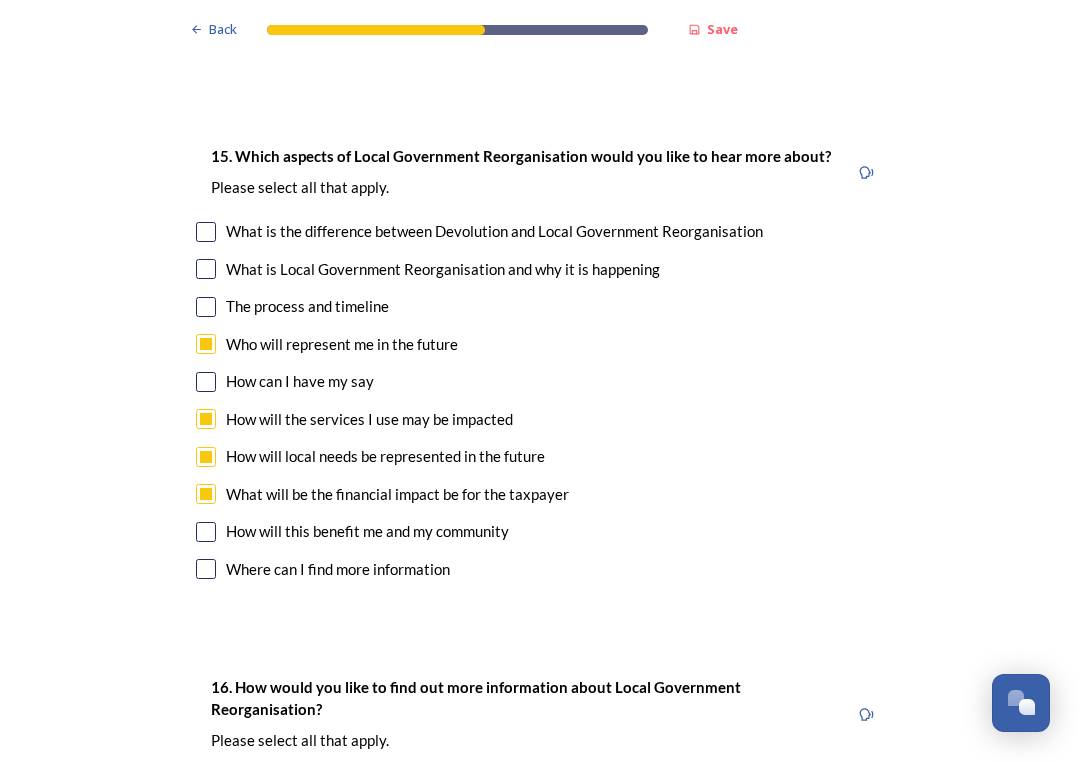 click on "How will this benefit me and my community" at bounding box center (367, 531) 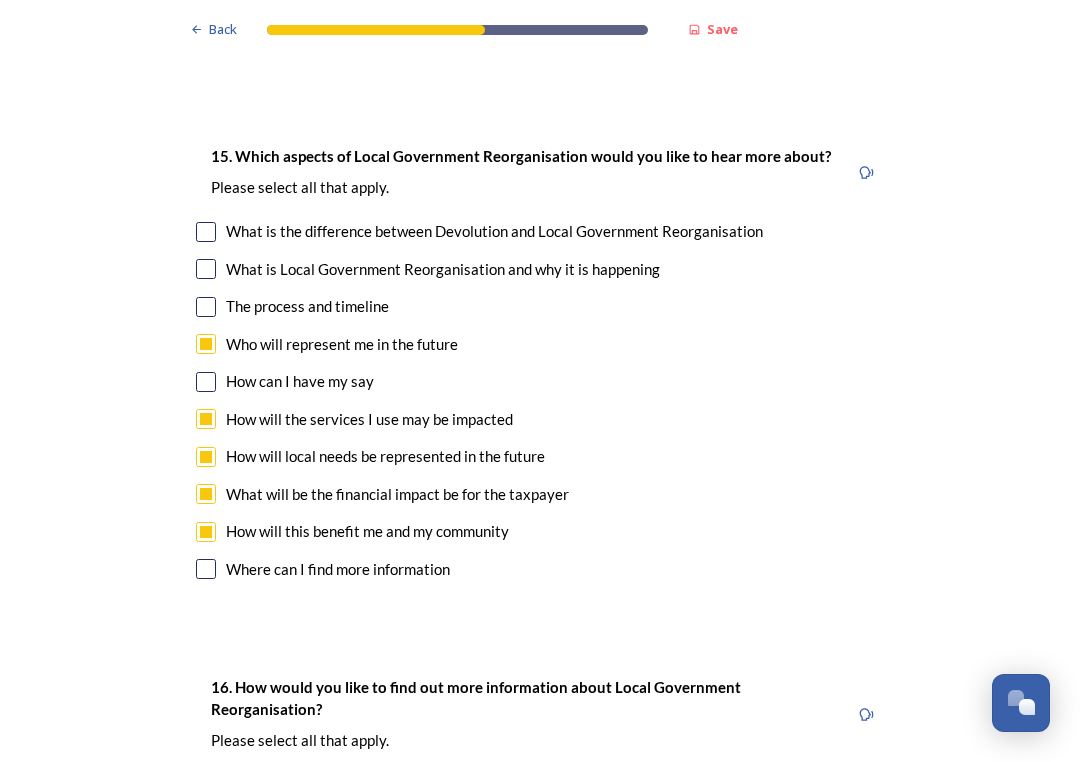 checkbox on "true" 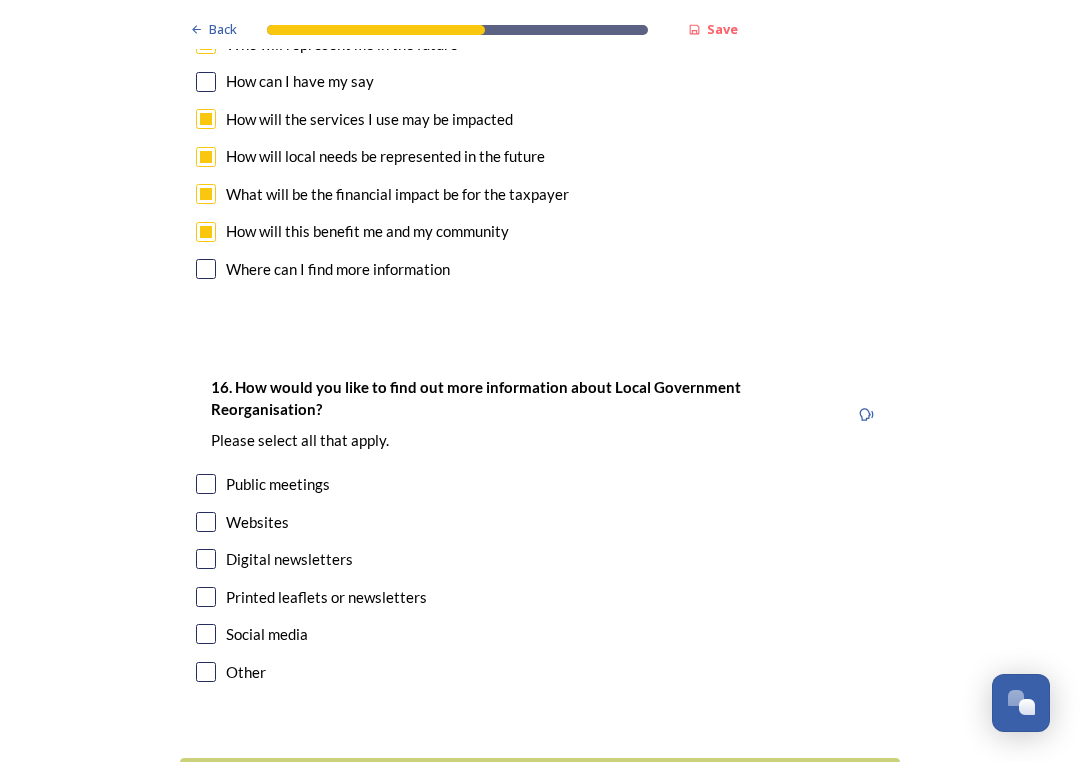 scroll, scrollTop: 5797, scrollLeft: 0, axis: vertical 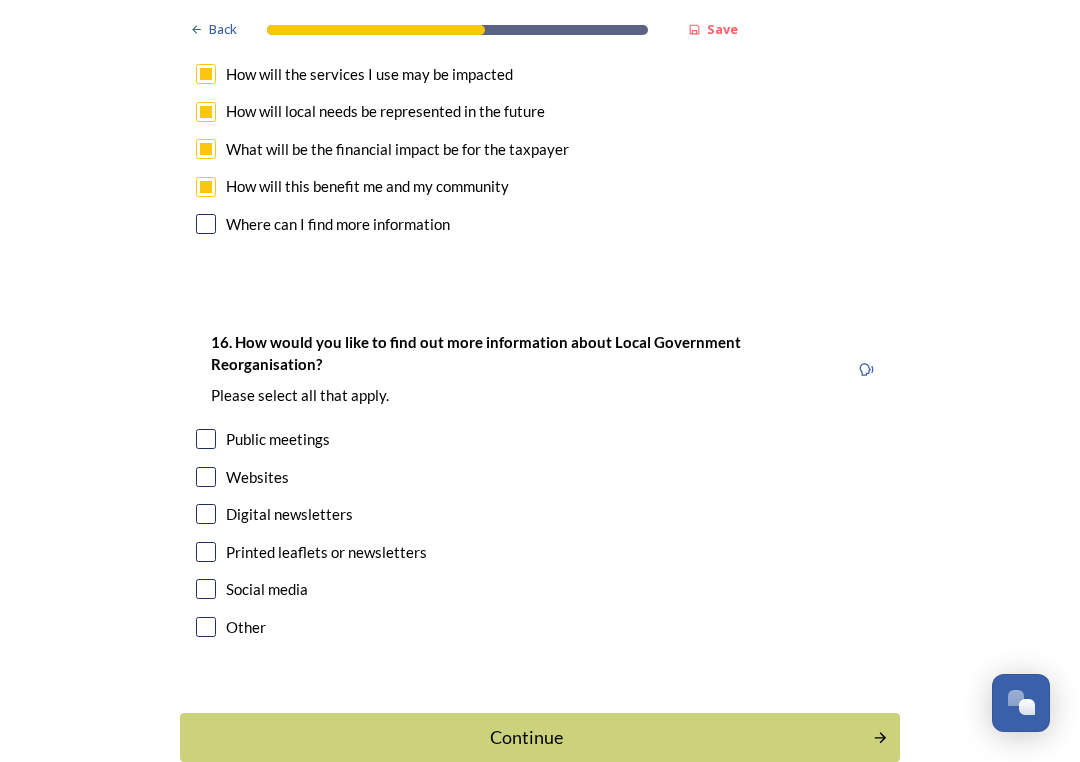 click on "Social media" at bounding box center (267, 589) 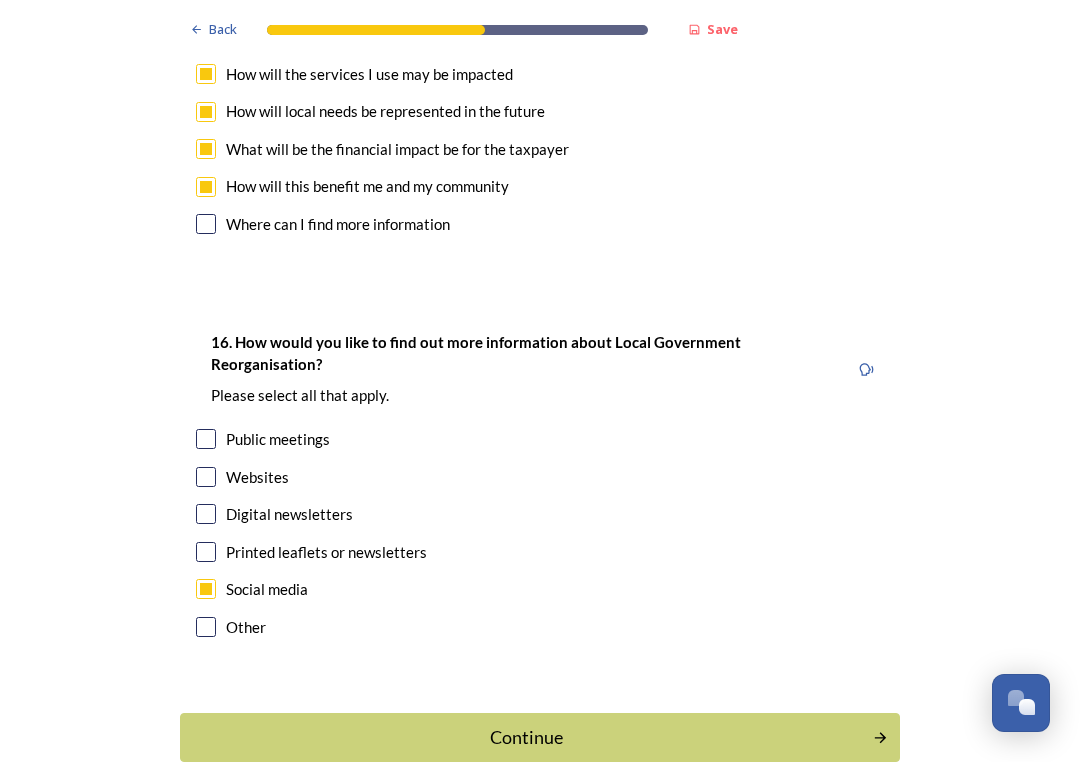 checkbox on "true" 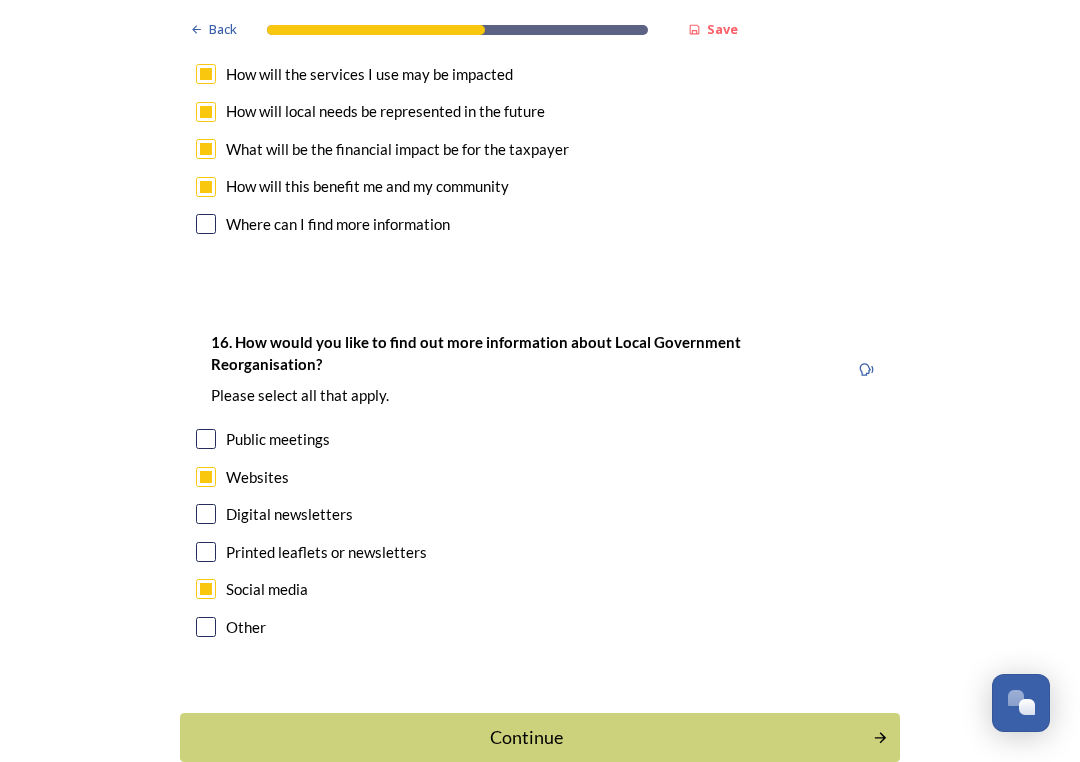 click on "Websites" at bounding box center [540, 477] 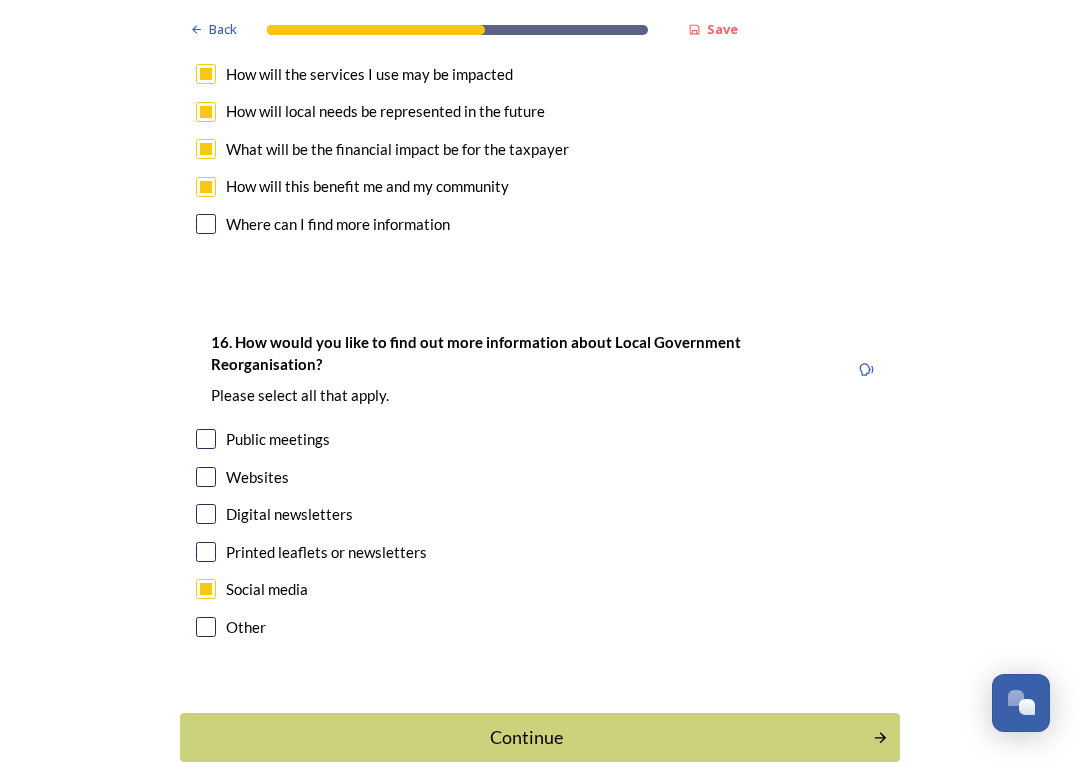 checkbox on "false" 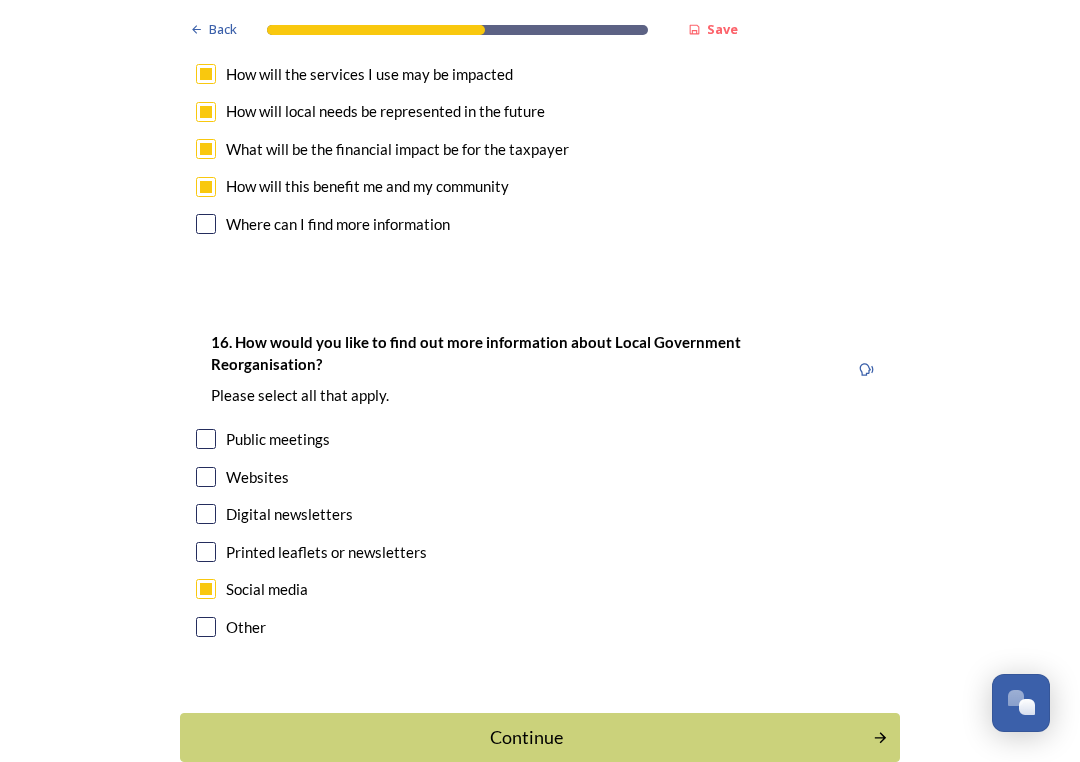 click on "Digital newsletters" at bounding box center (289, 514) 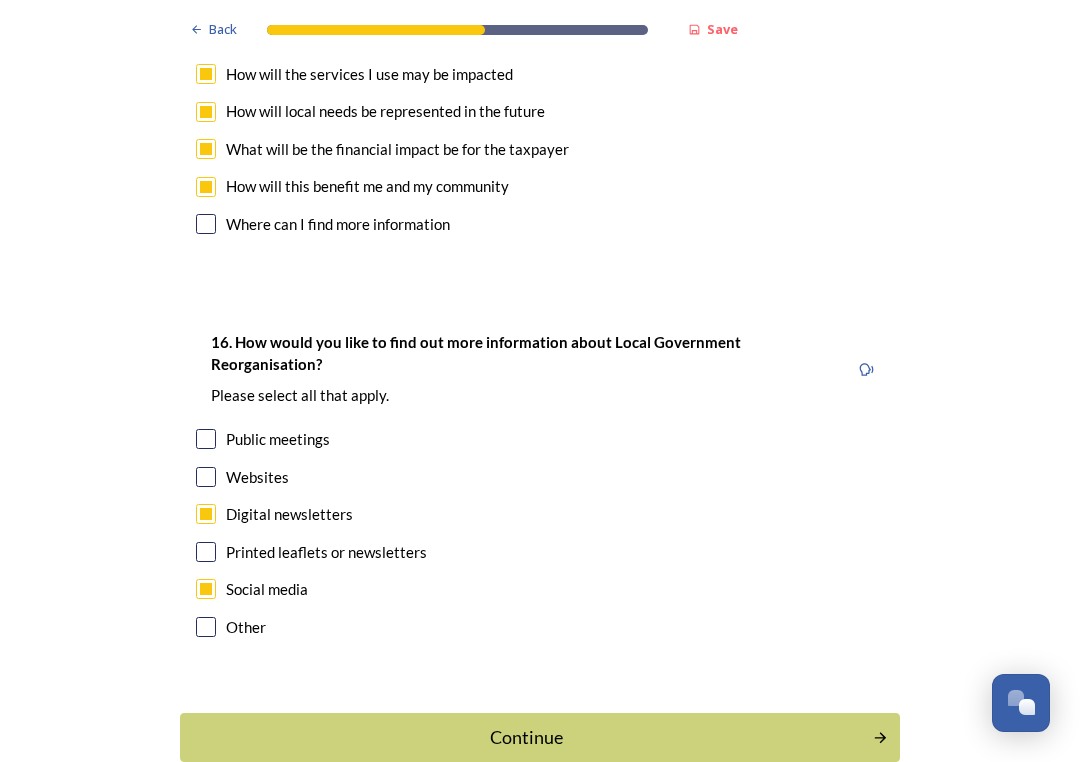 checkbox on "true" 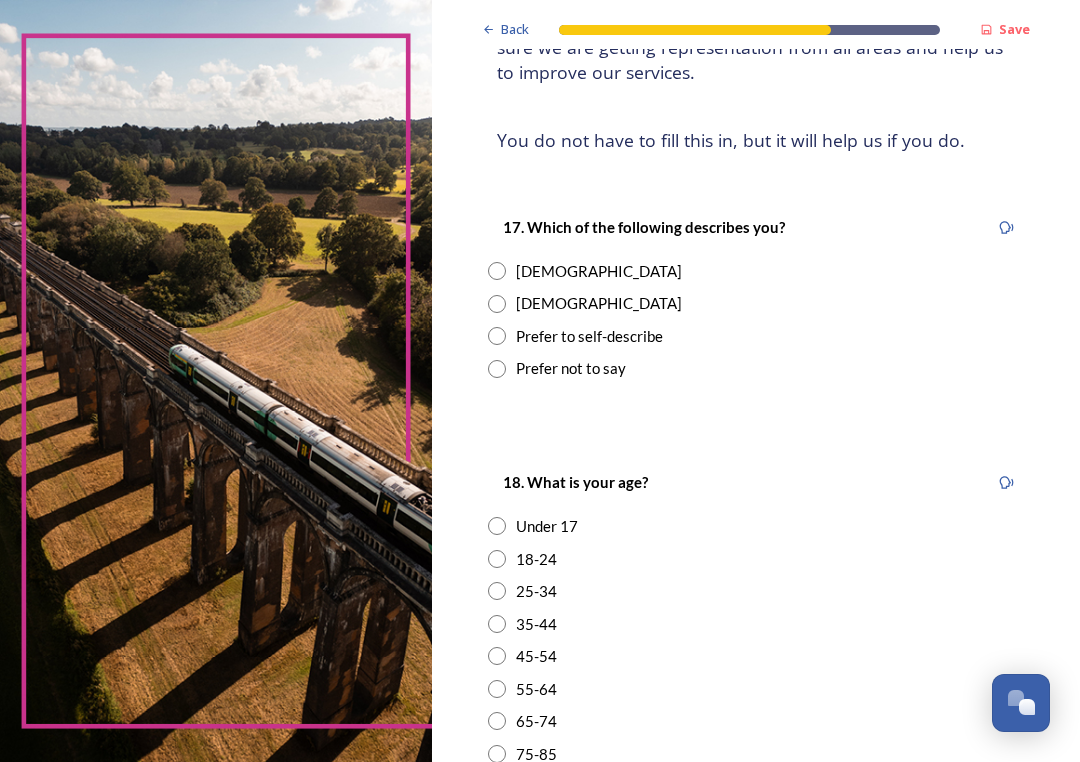 scroll, scrollTop: 262, scrollLeft: 0, axis: vertical 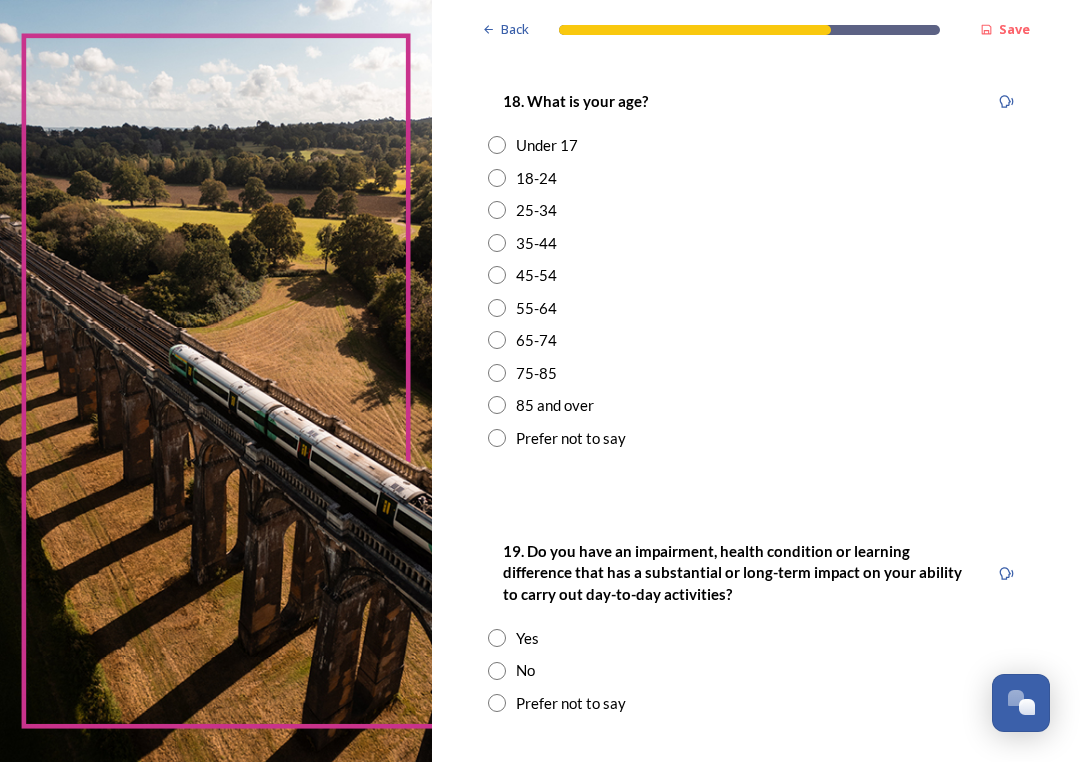 click on "75-85" at bounding box center [536, 373] 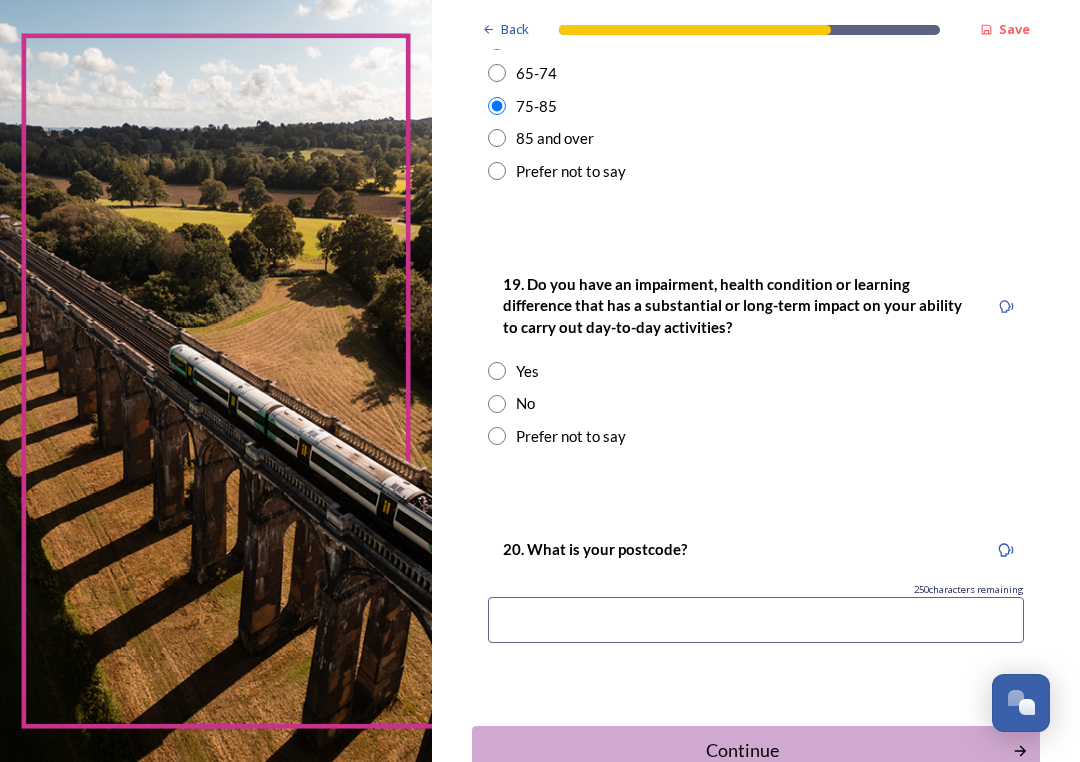 scroll, scrollTop: 915, scrollLeft: 0, axis: vertical 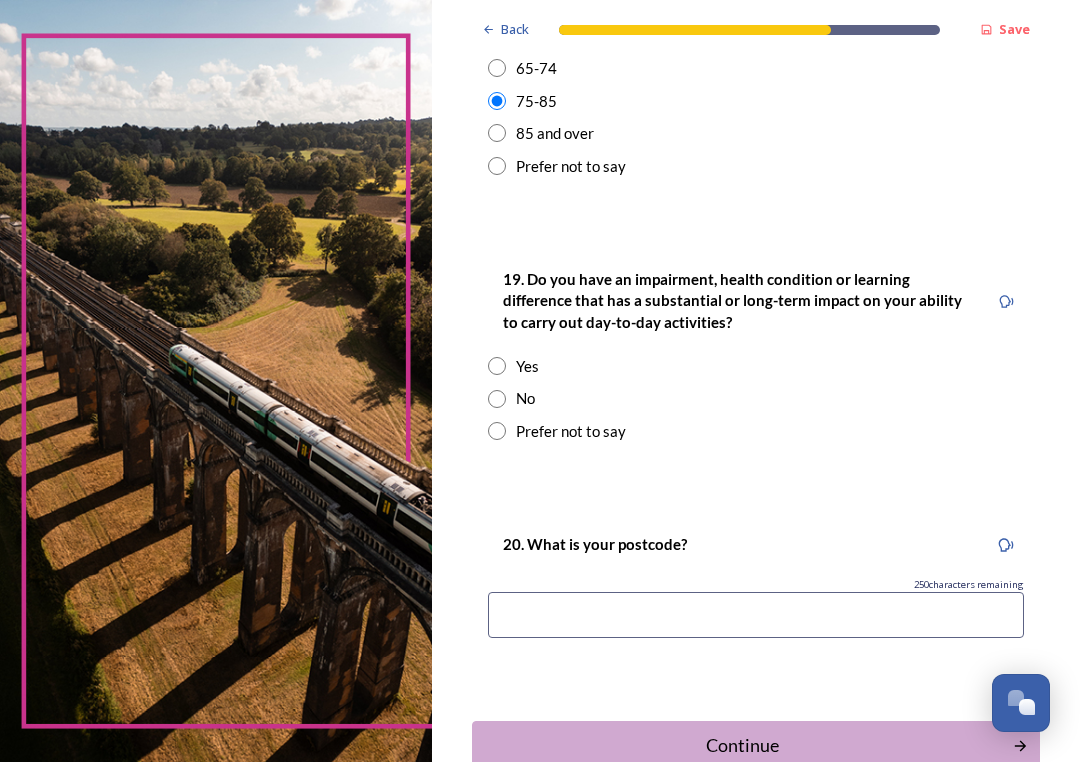 click on "No" at bounding box center [756, 398] 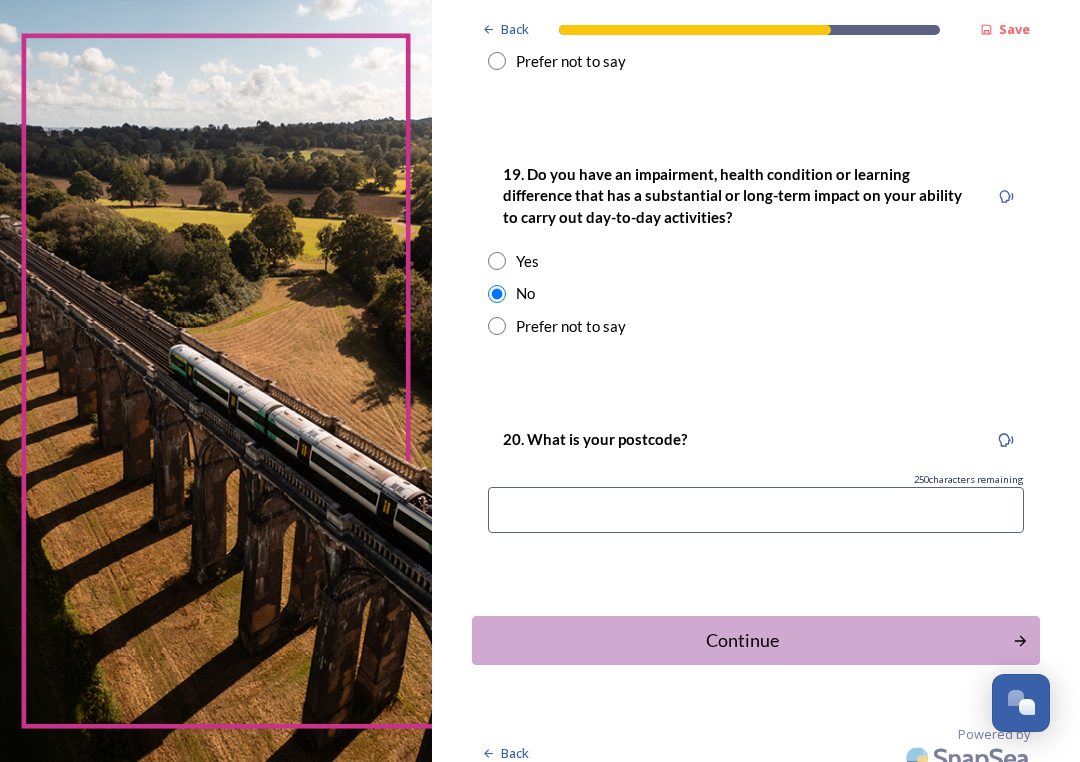scroll, scrollTop: 1019, scrollLeft: 0, axis: vertical 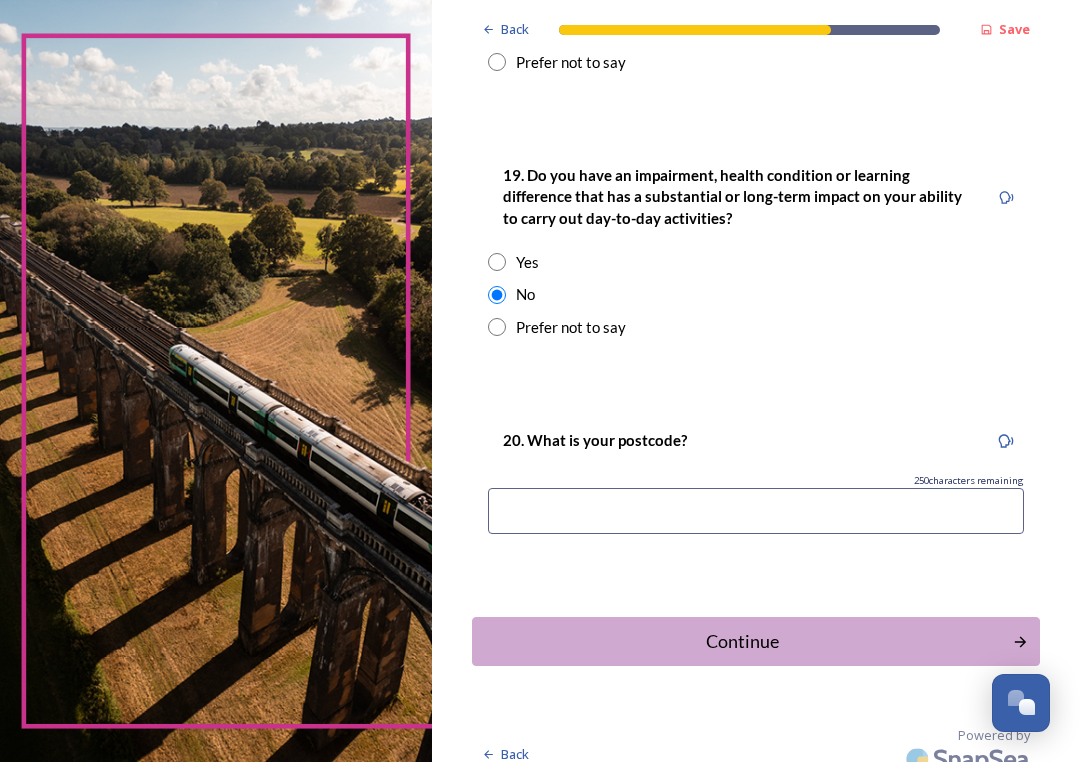 click at bounding box center [756, 511] 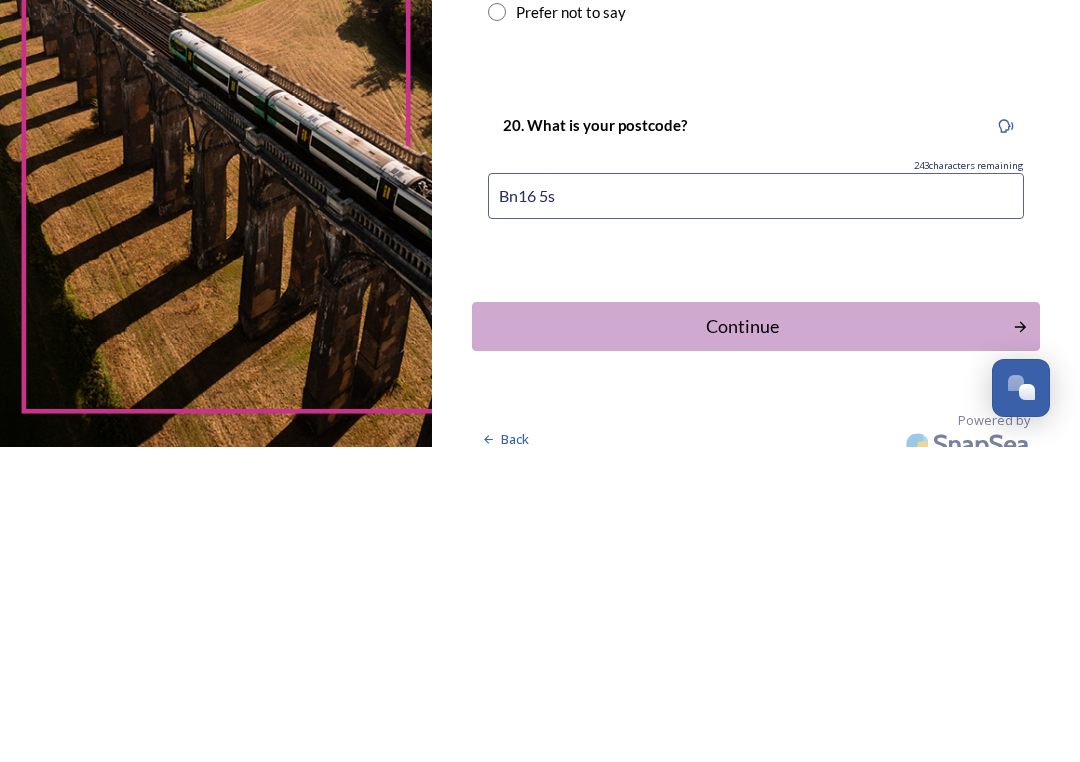 type on "Bn16 5sn" 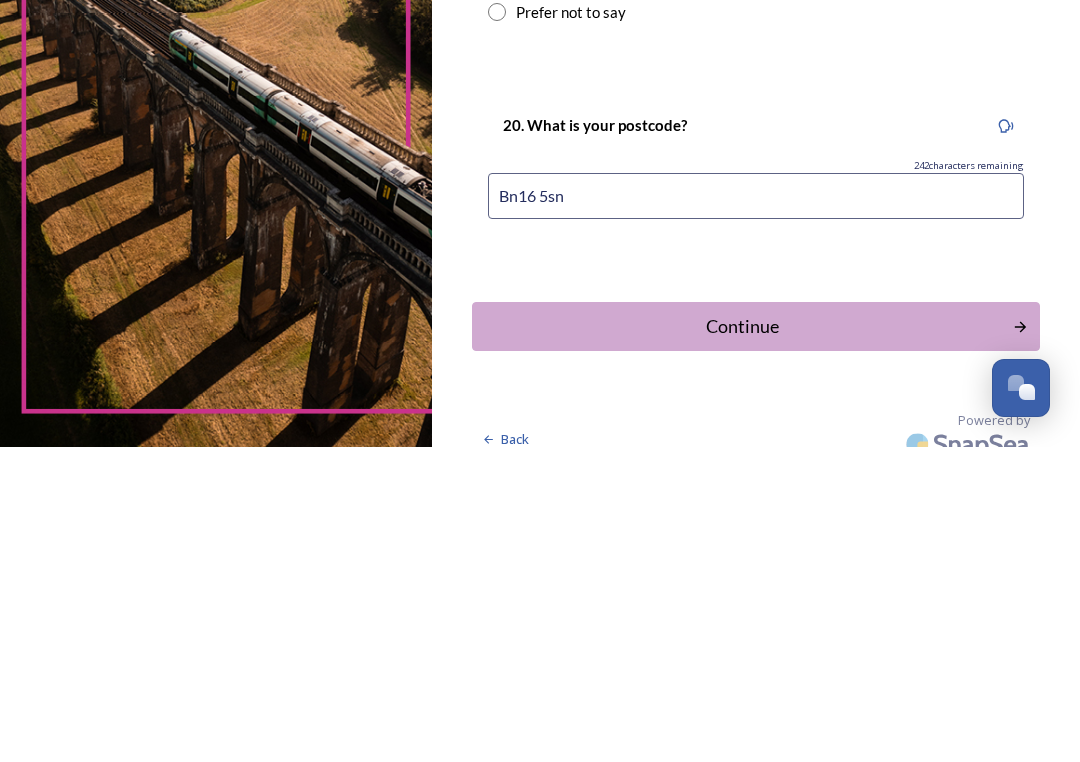 click on "Continue" at bounding box center [742, 641] 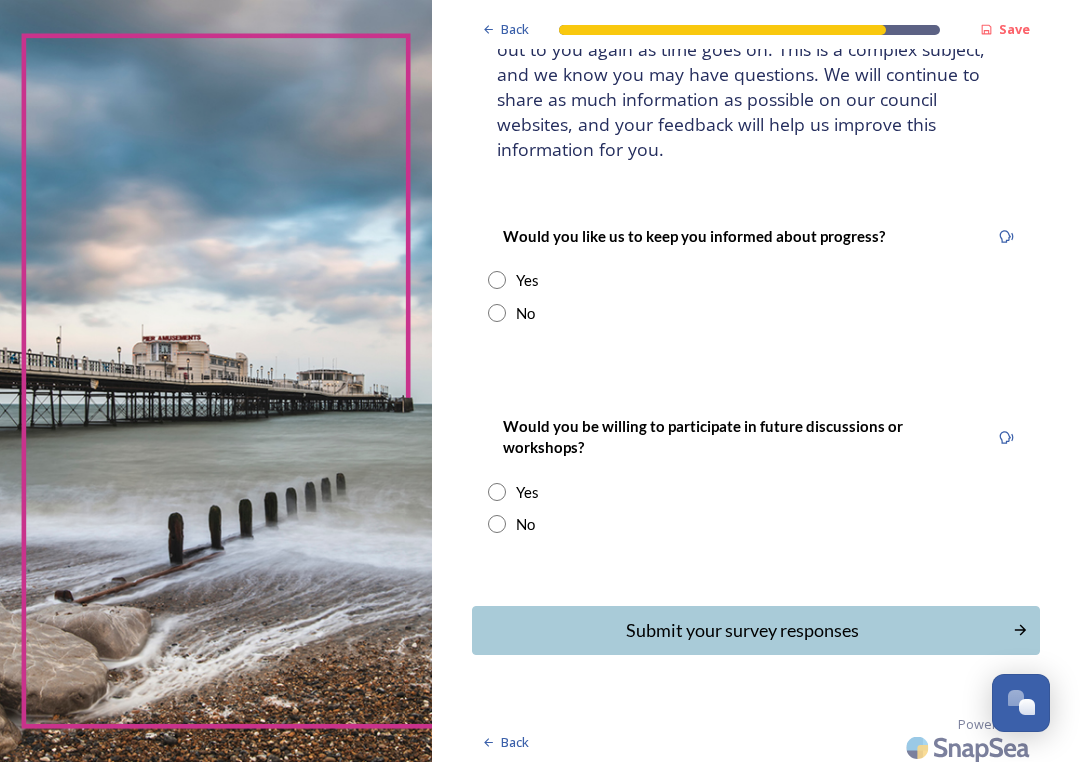 scroll, scrollTop: 184, scrollLeft: 0, axis: vertical 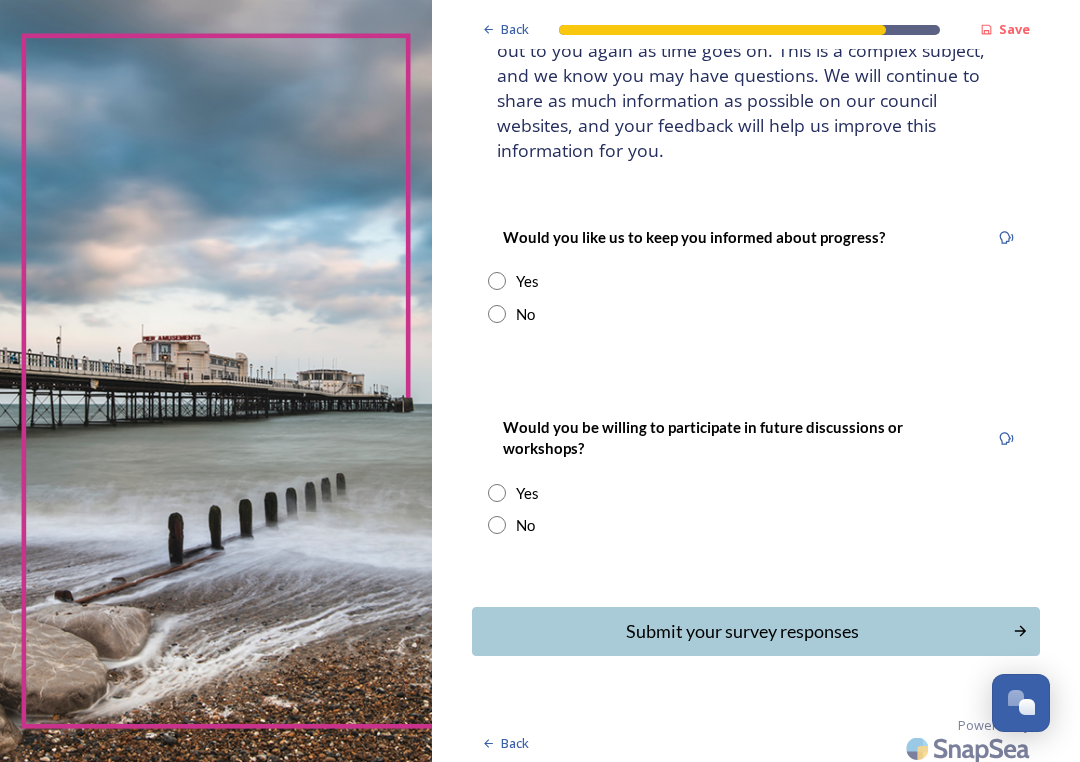 click on "Submit your survey responses" at bounding box center [742, 631] 